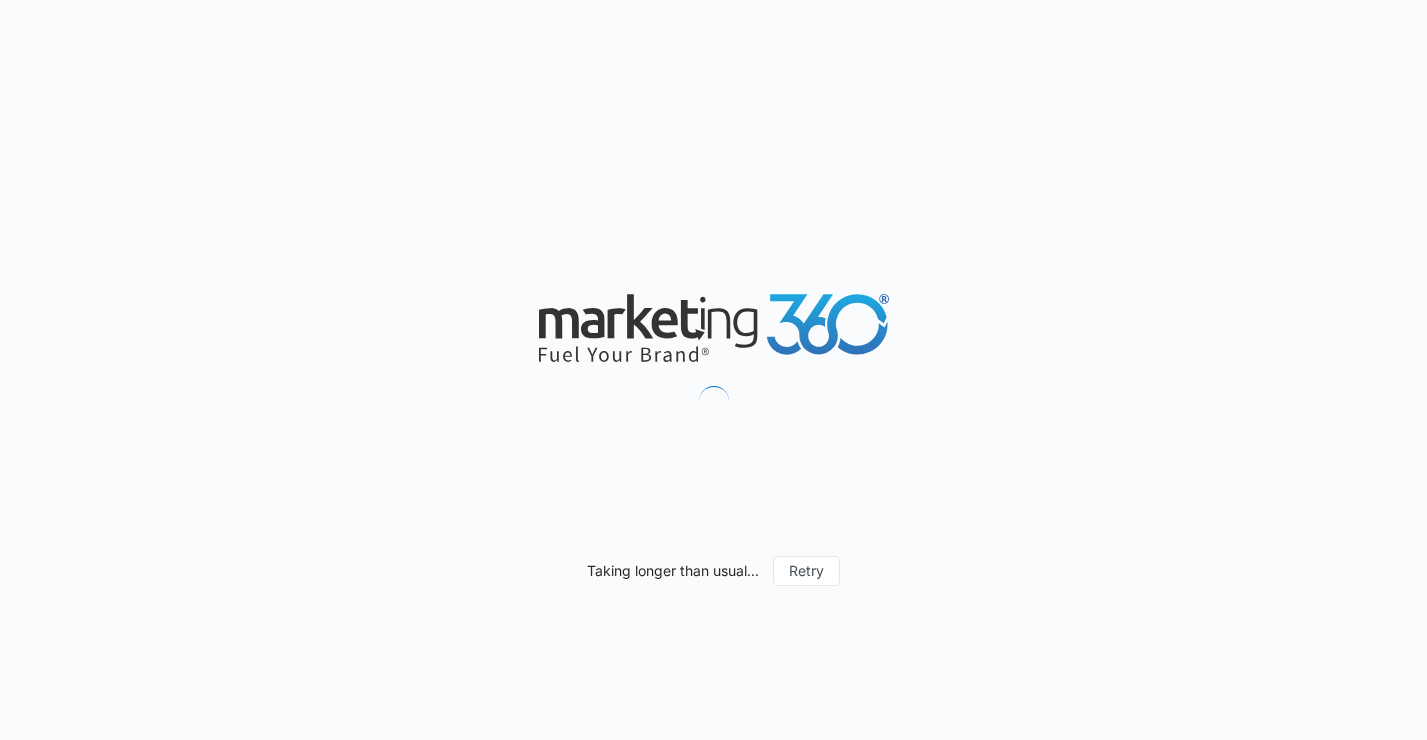 scroll, scrollTop: 0, scrollLeft: 0, axis: both 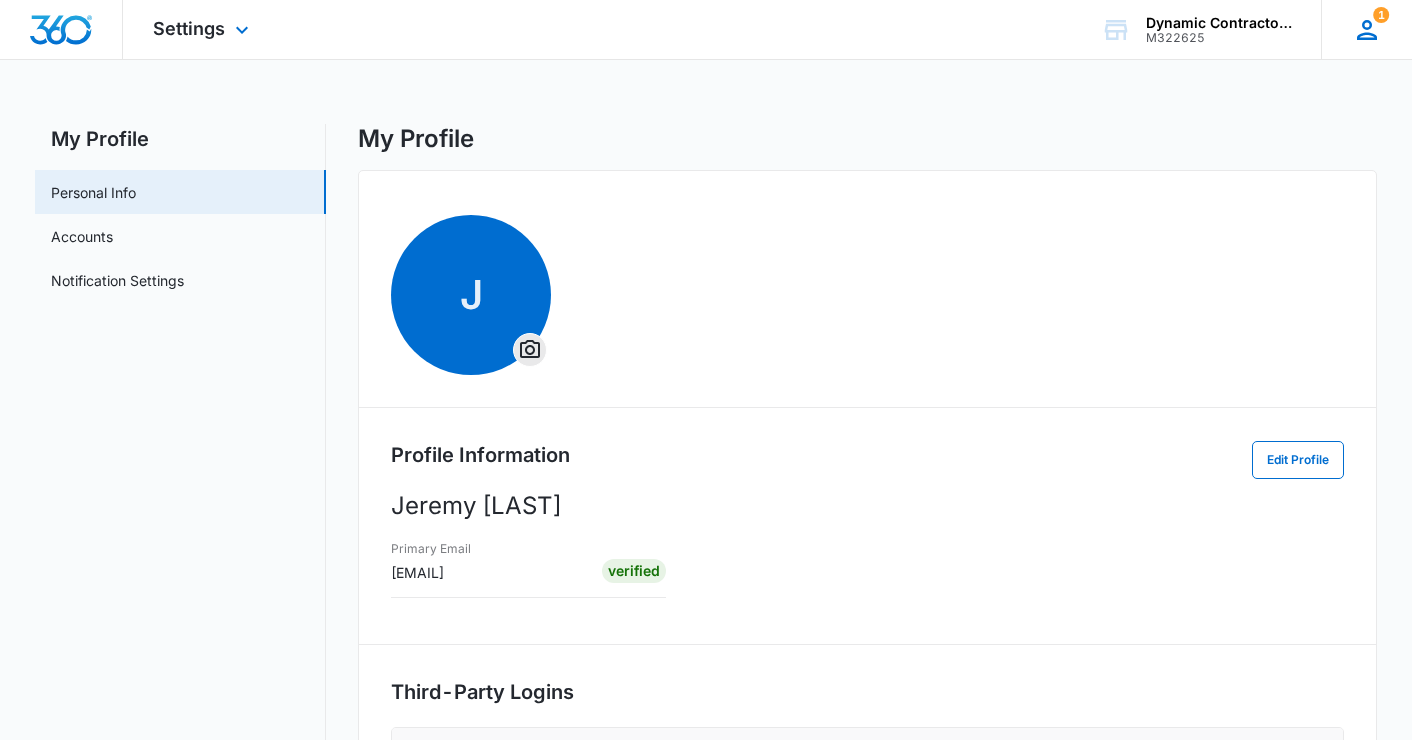 click 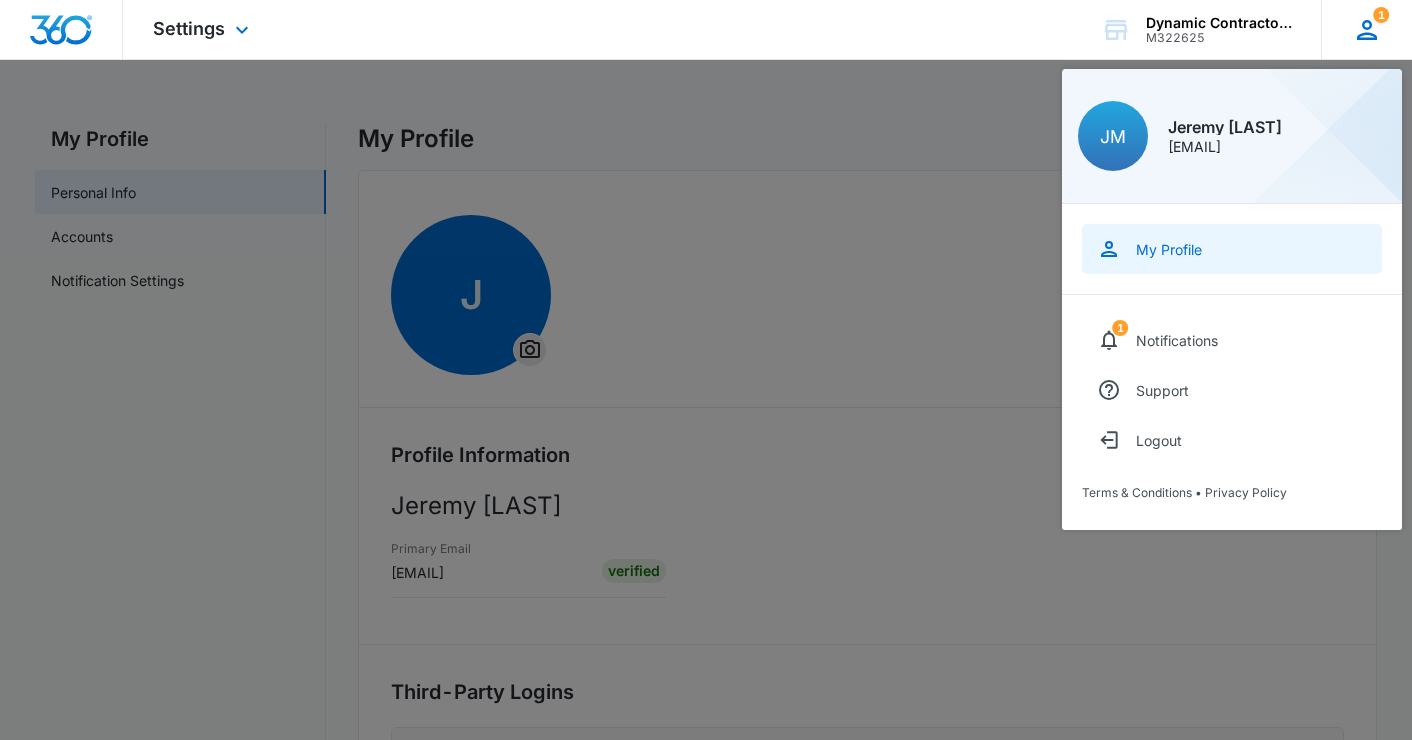 click on "My Profile" at bounding box center [1169, 249] 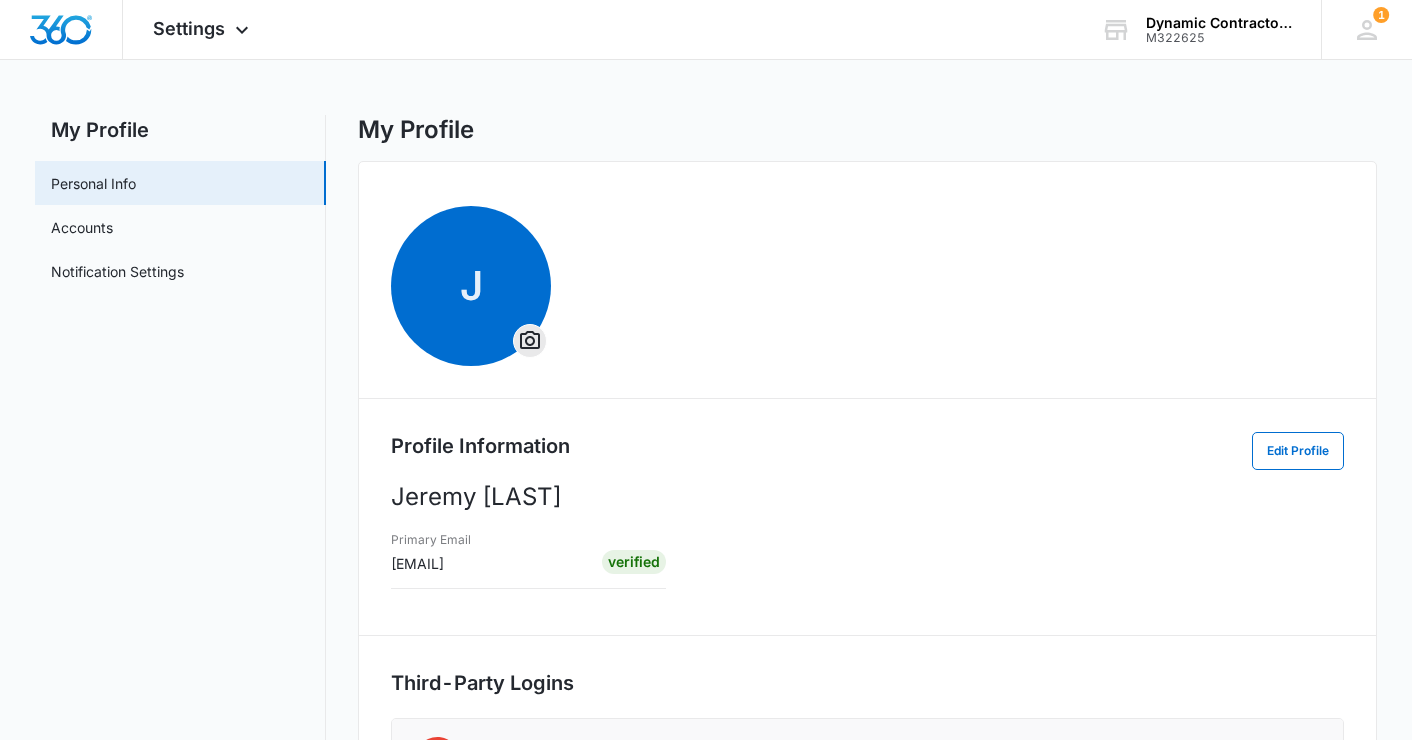 scroll, scrollTop: 0, scrollLeft: 0, axis: both 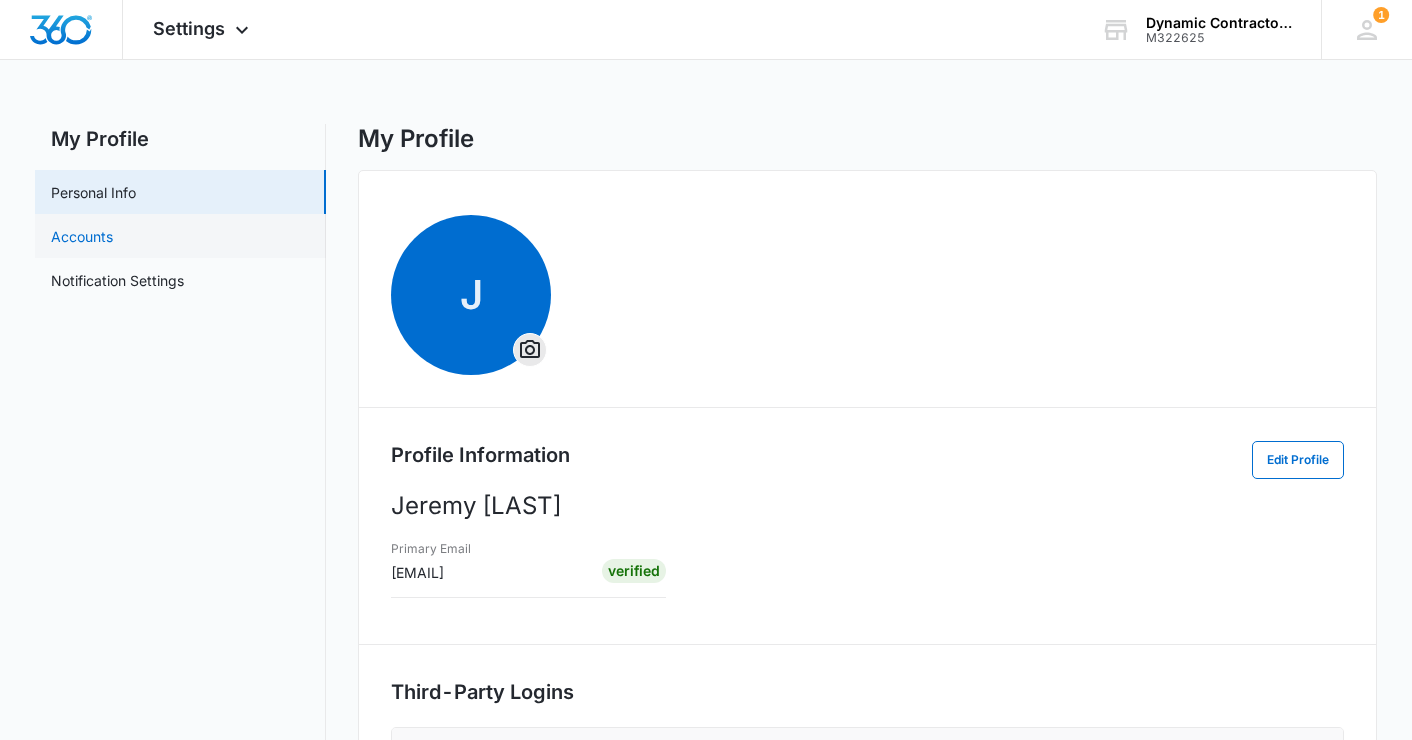 click on "Accounts" at bounding box center [82, 236] 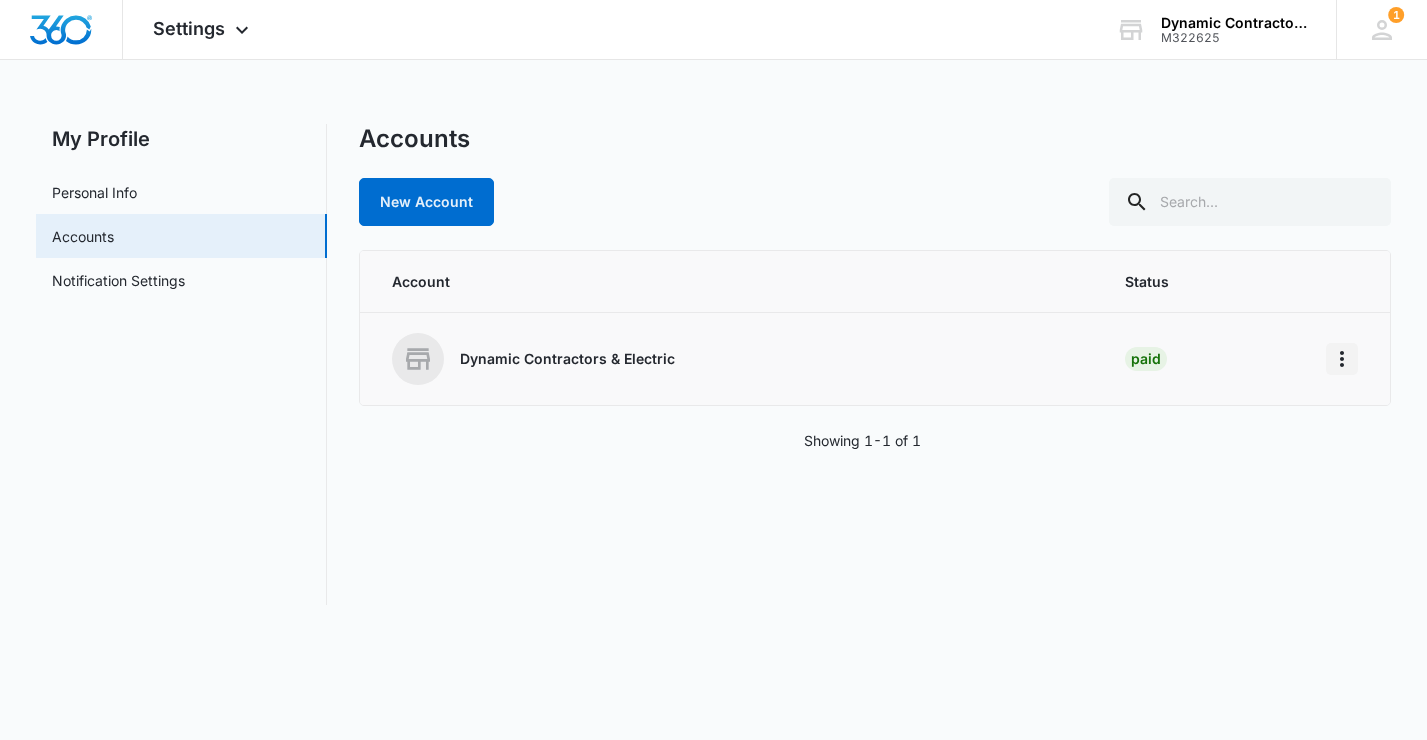 click 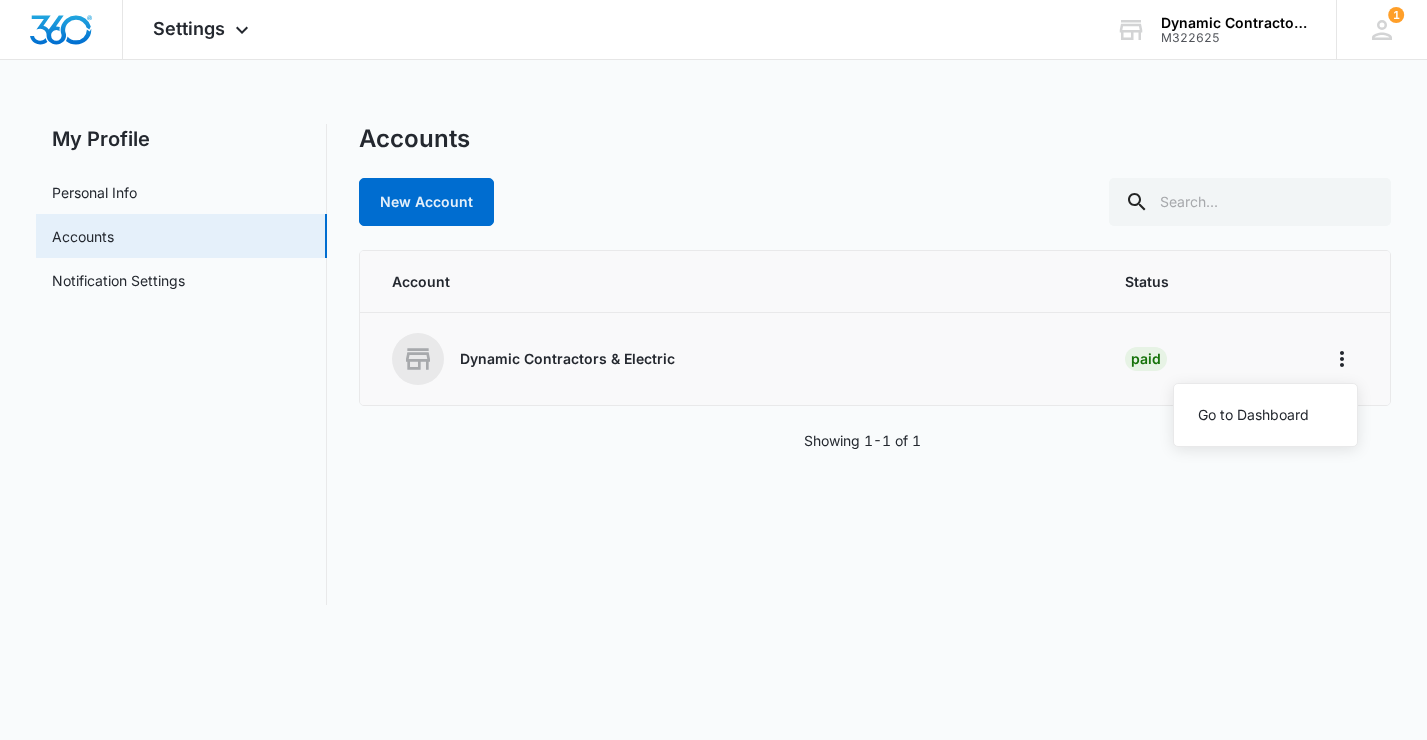 drag, startPoint x: 394, startPoint y: 342, endPoint x: 381, endPoint y: 333, distance: 15.811388 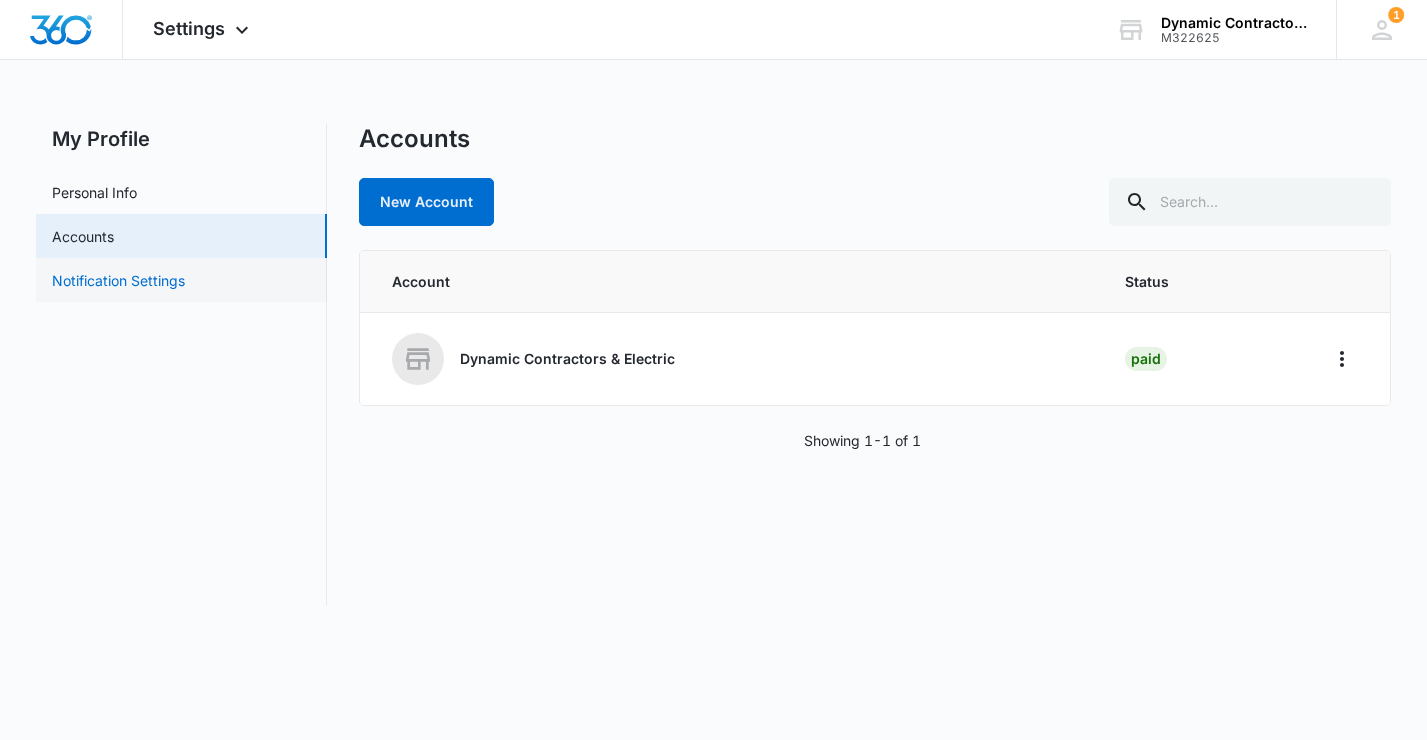 click on "Notification Settings" at bounding box center (118, 280) 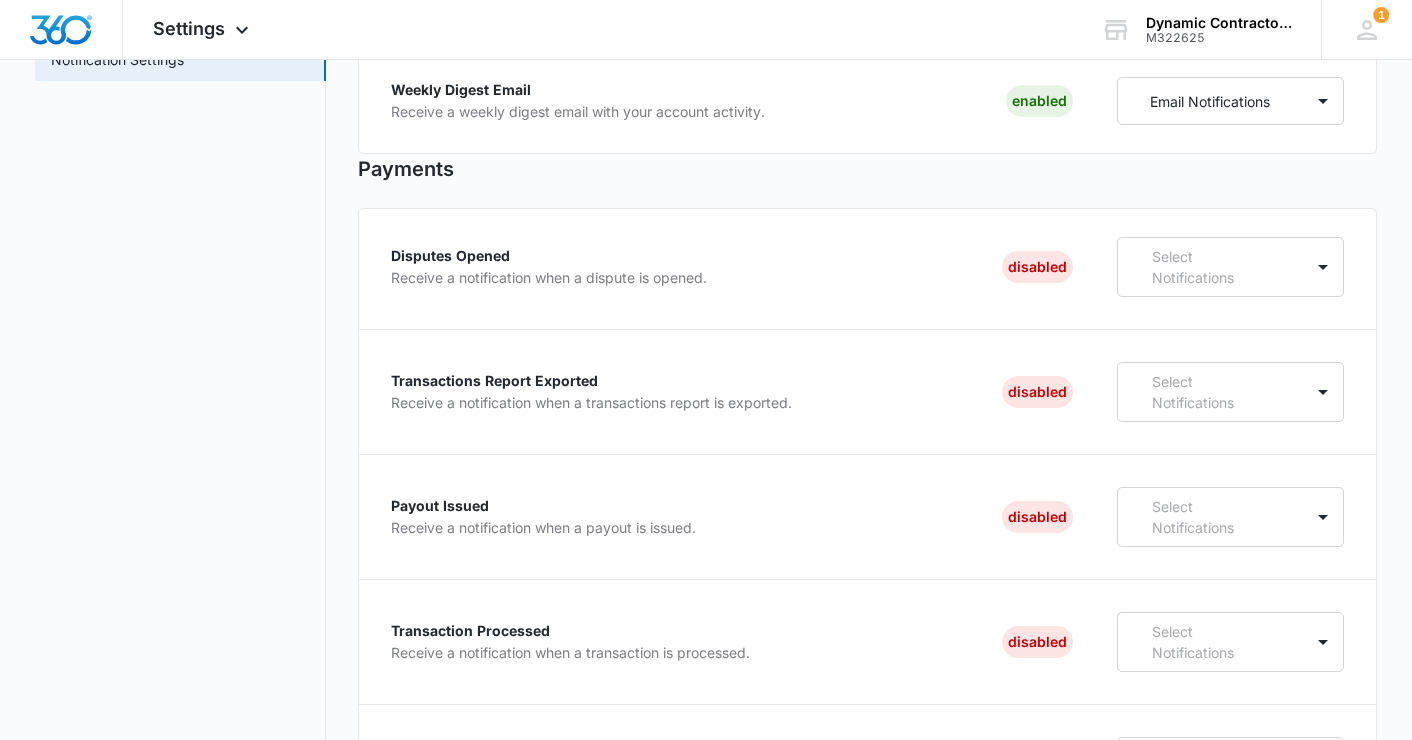 scroll, scrollTop: 0, scrollLeft: 0, axis: both 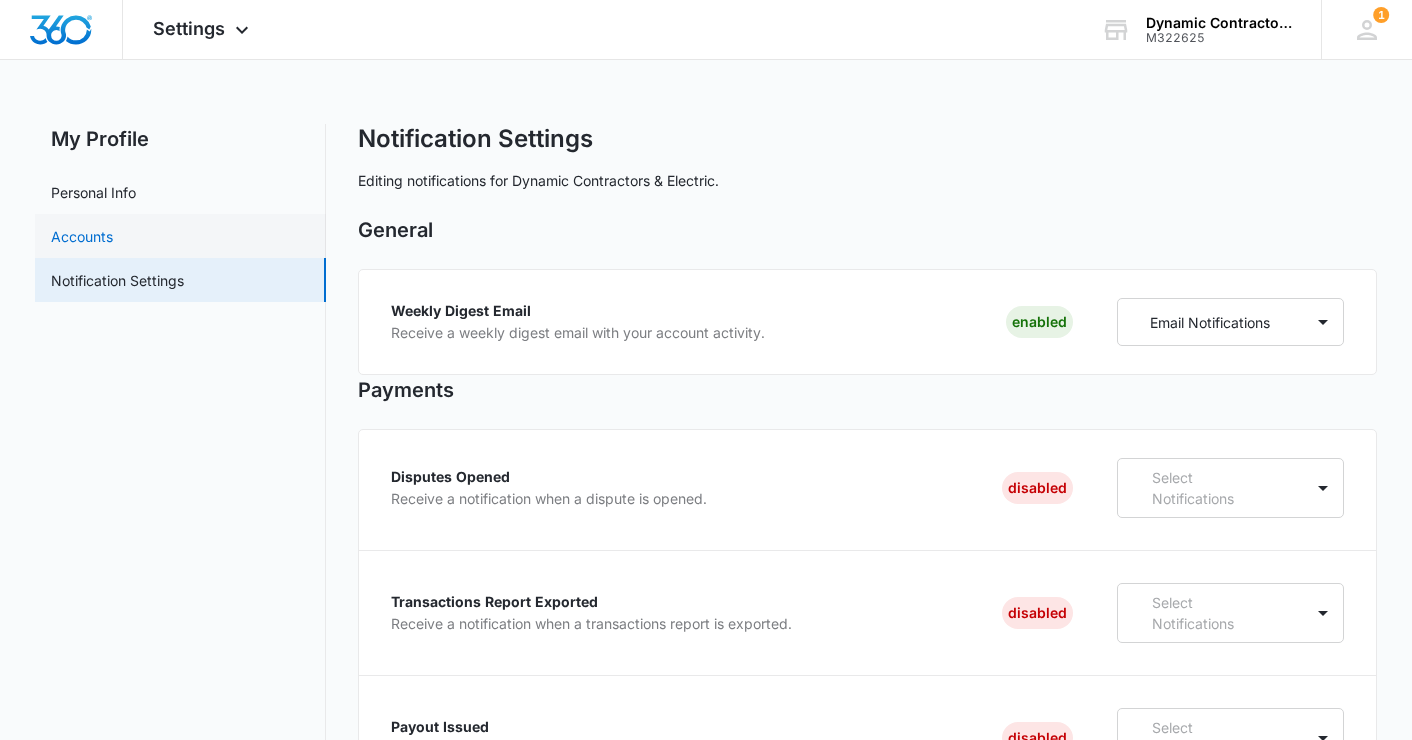 click on "Accounts" at bounding box center [82, 236] 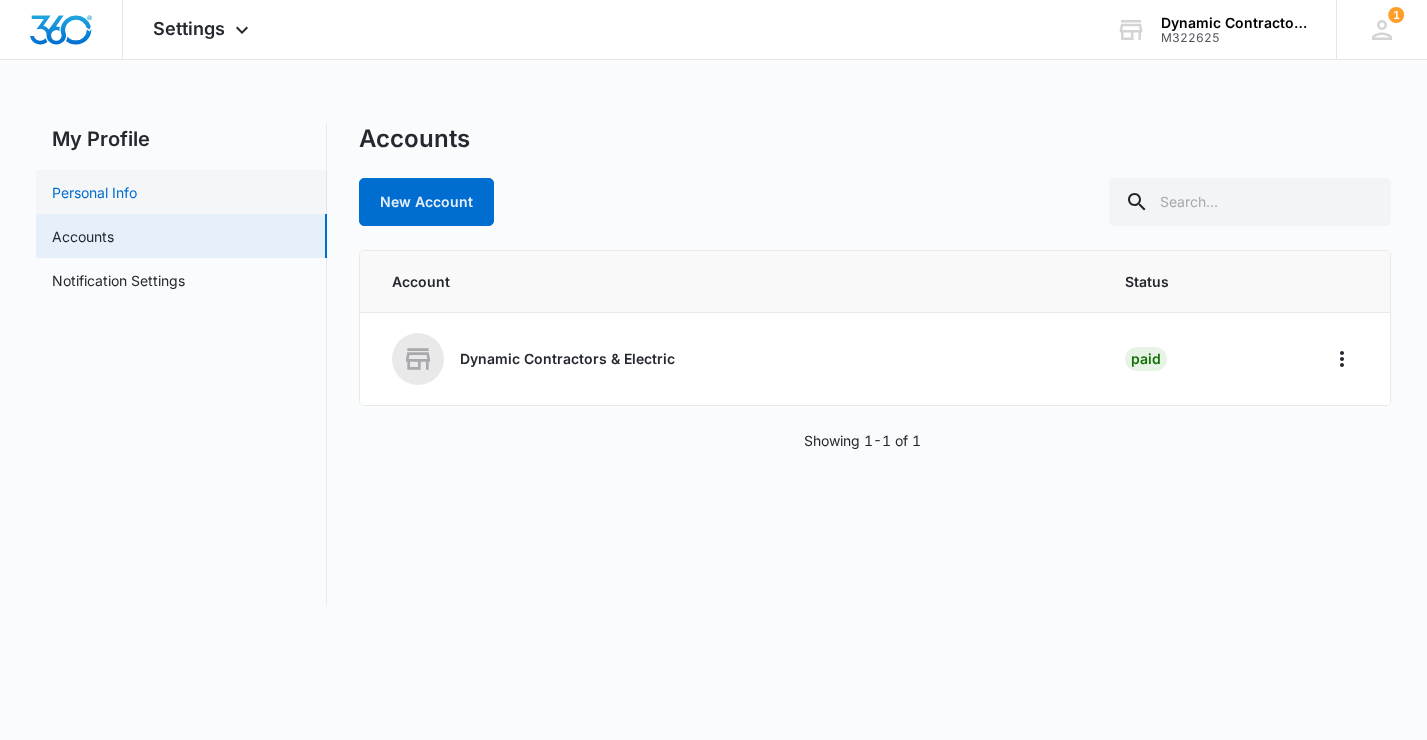 click on "Personal Info" at bounding box center [94, 192] 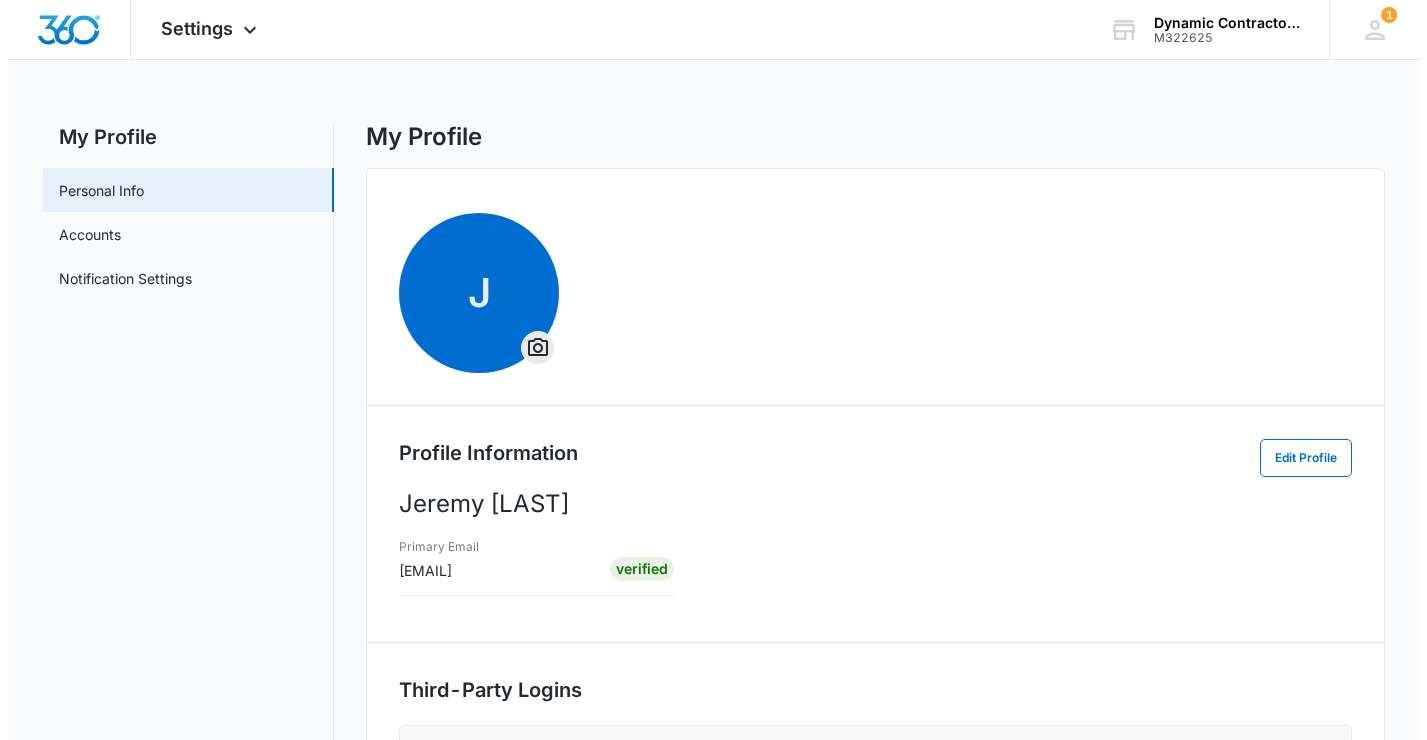scroll, scrollTop: 0, scrollLeft: 0, axis: both 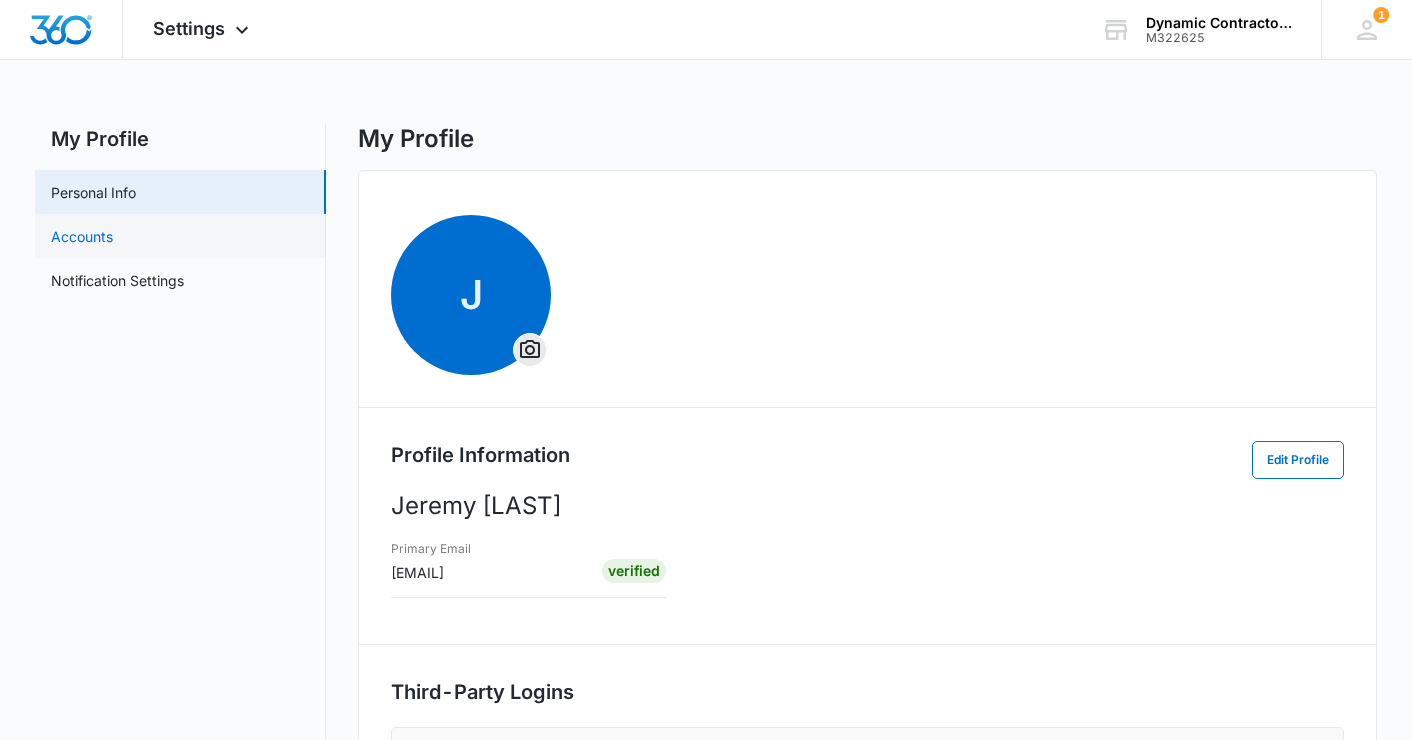 click on "Accounts" at bounding box center [82, 236] 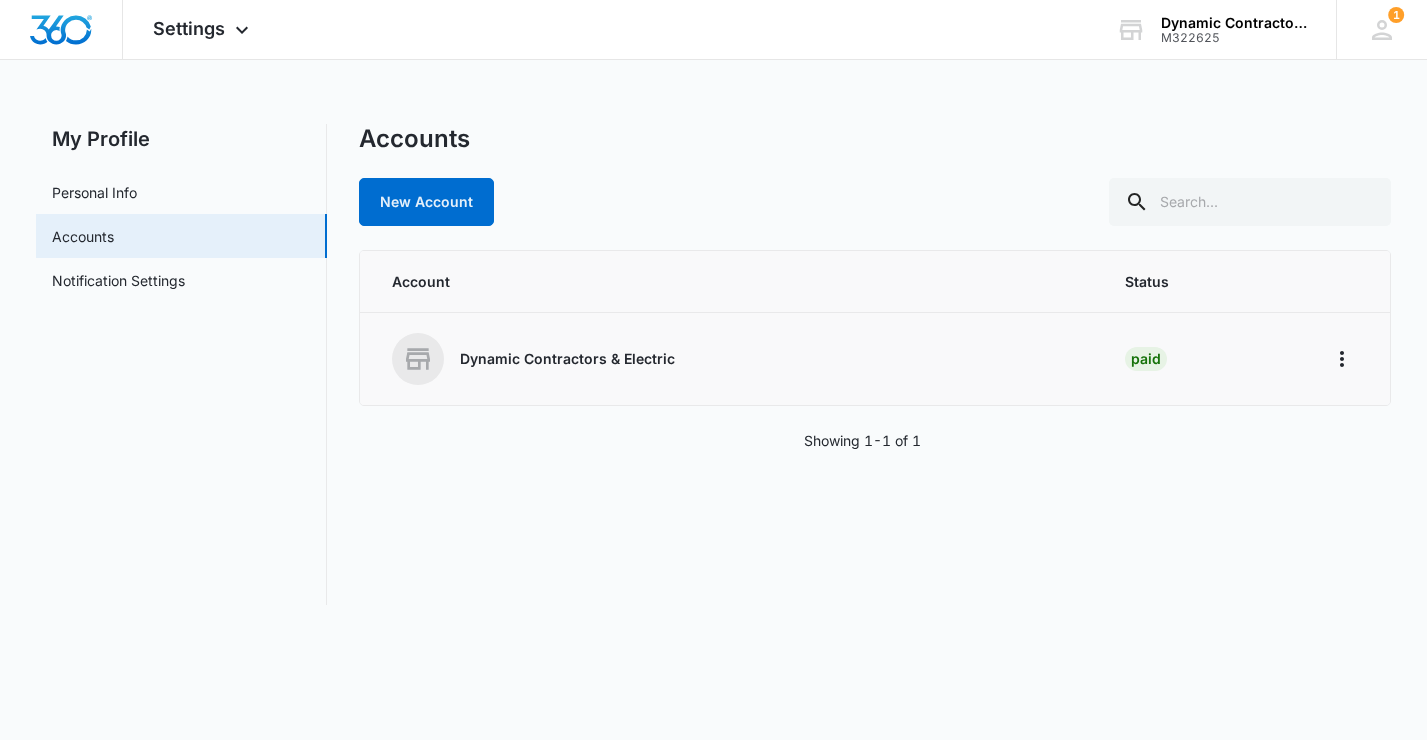 click 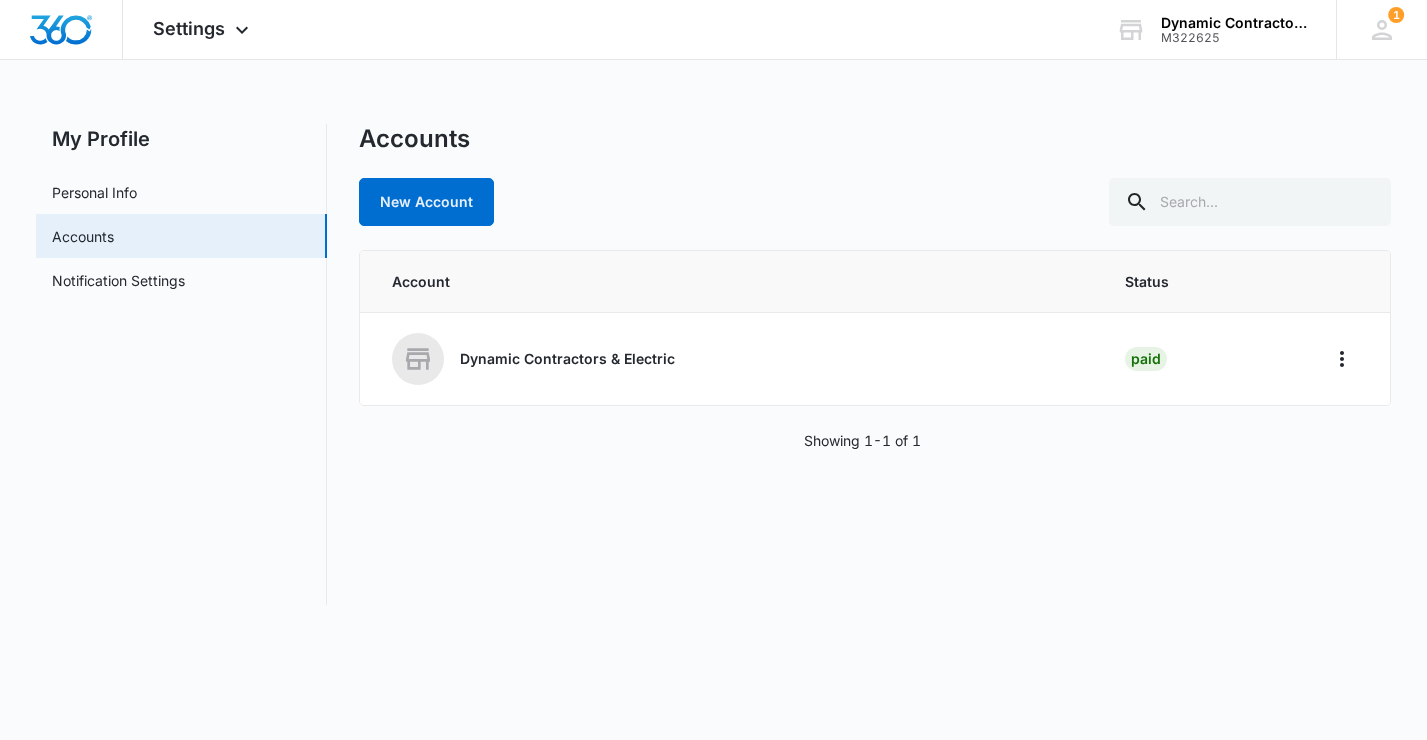 click on "Account" at bounding box center (734, 281) 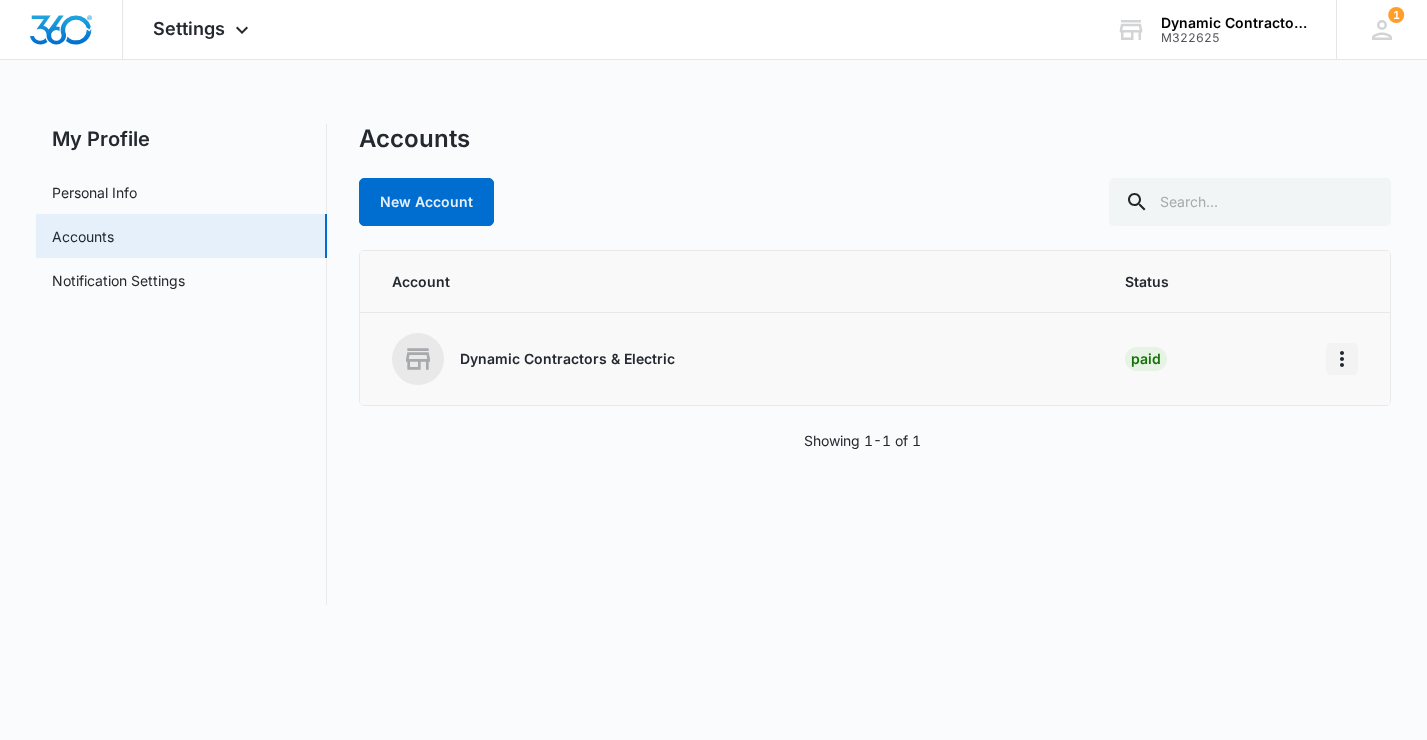 click 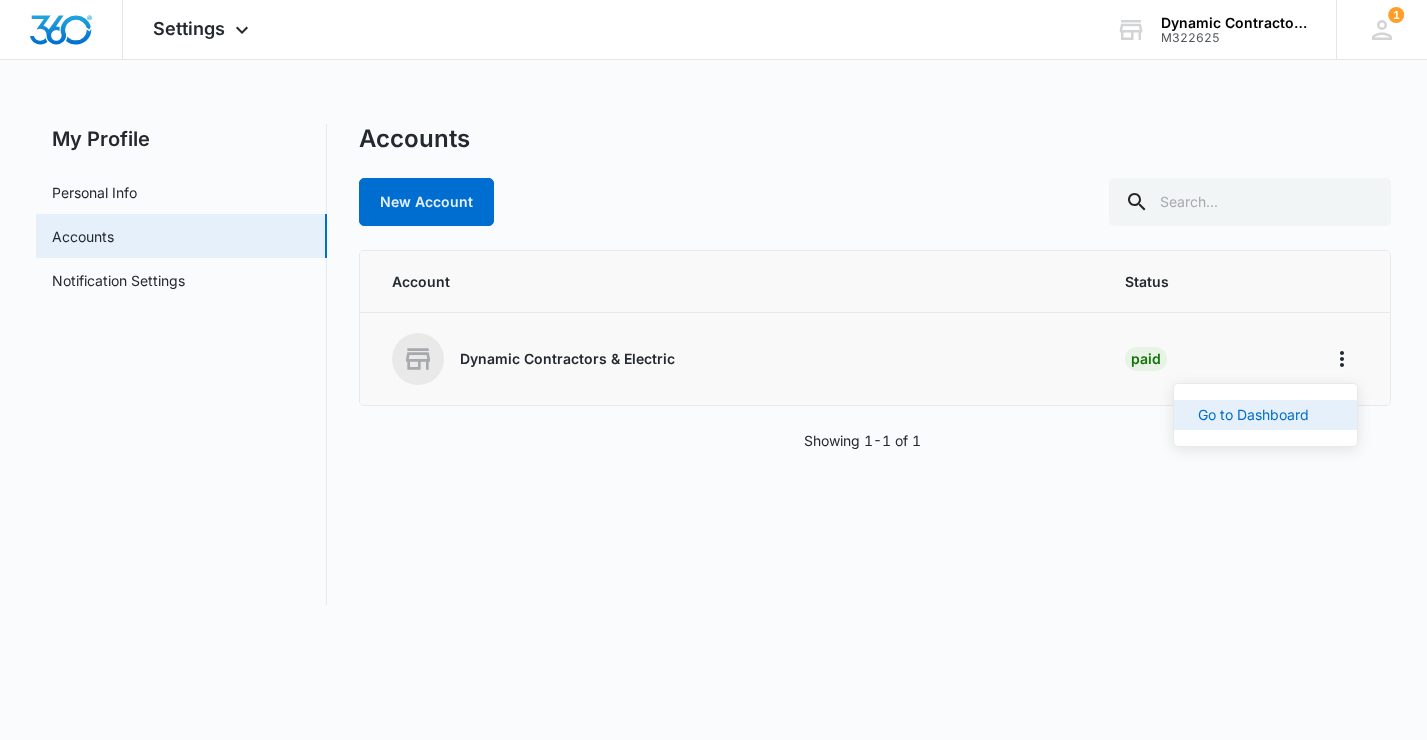 click on "Go to Dashboard" at bounding box center [1253, 415] 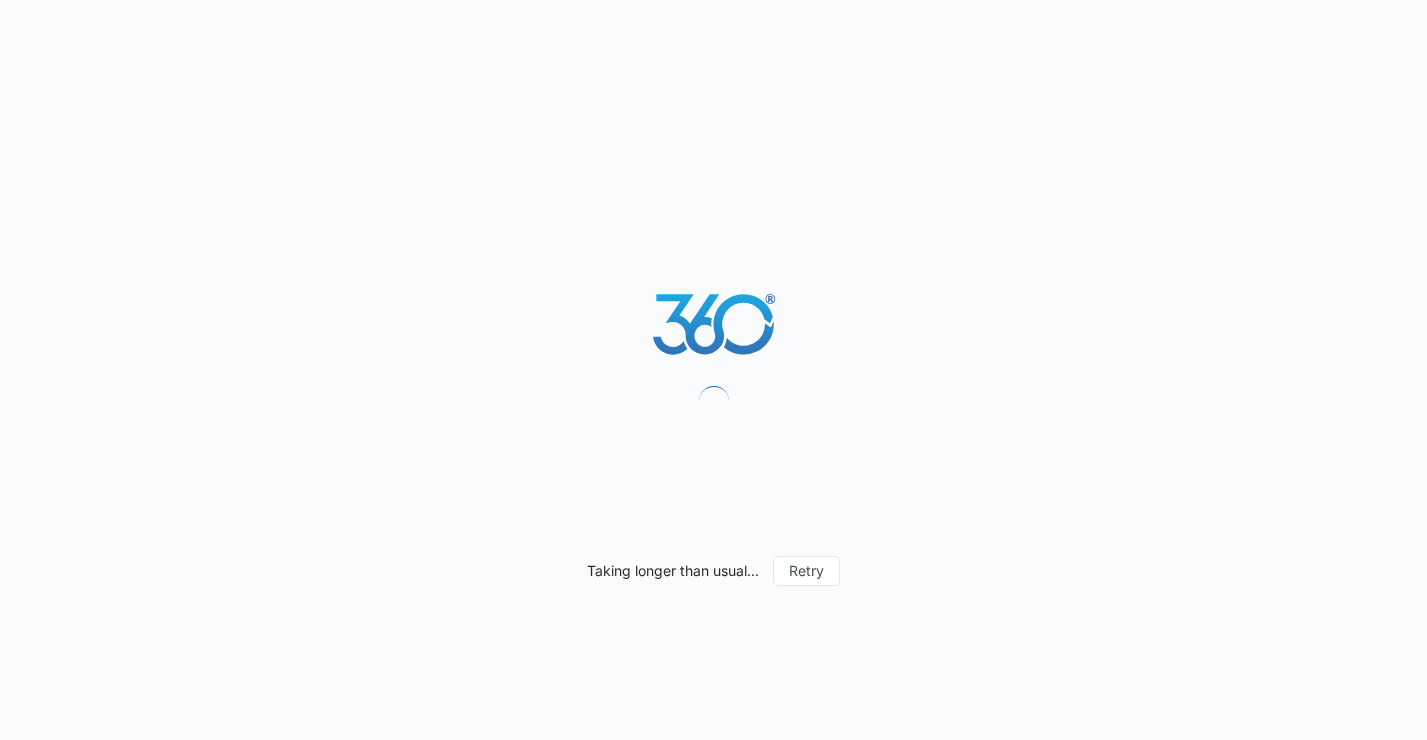 scroll, scrollTop: 0, scrollLeft: 0, axis: both 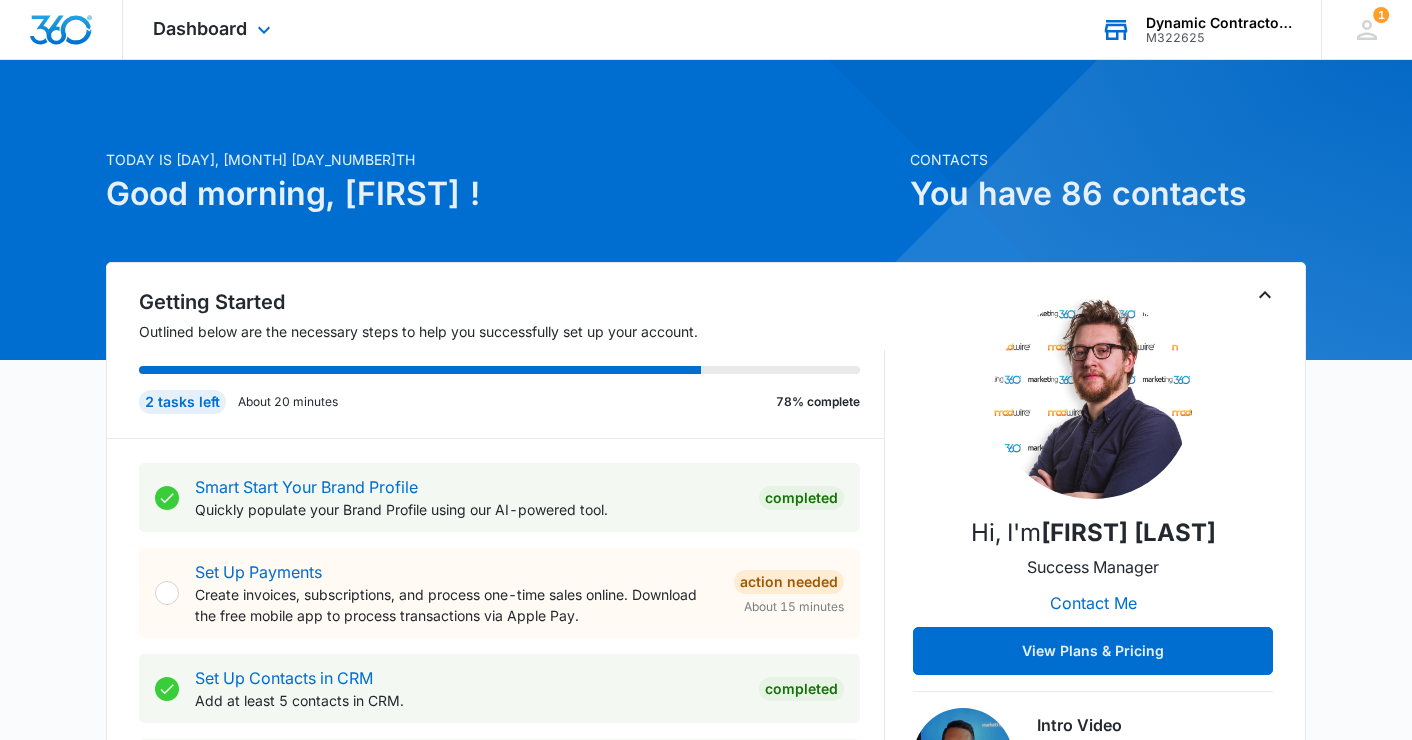 click on "M322625" at bounding box center (1219, 38) 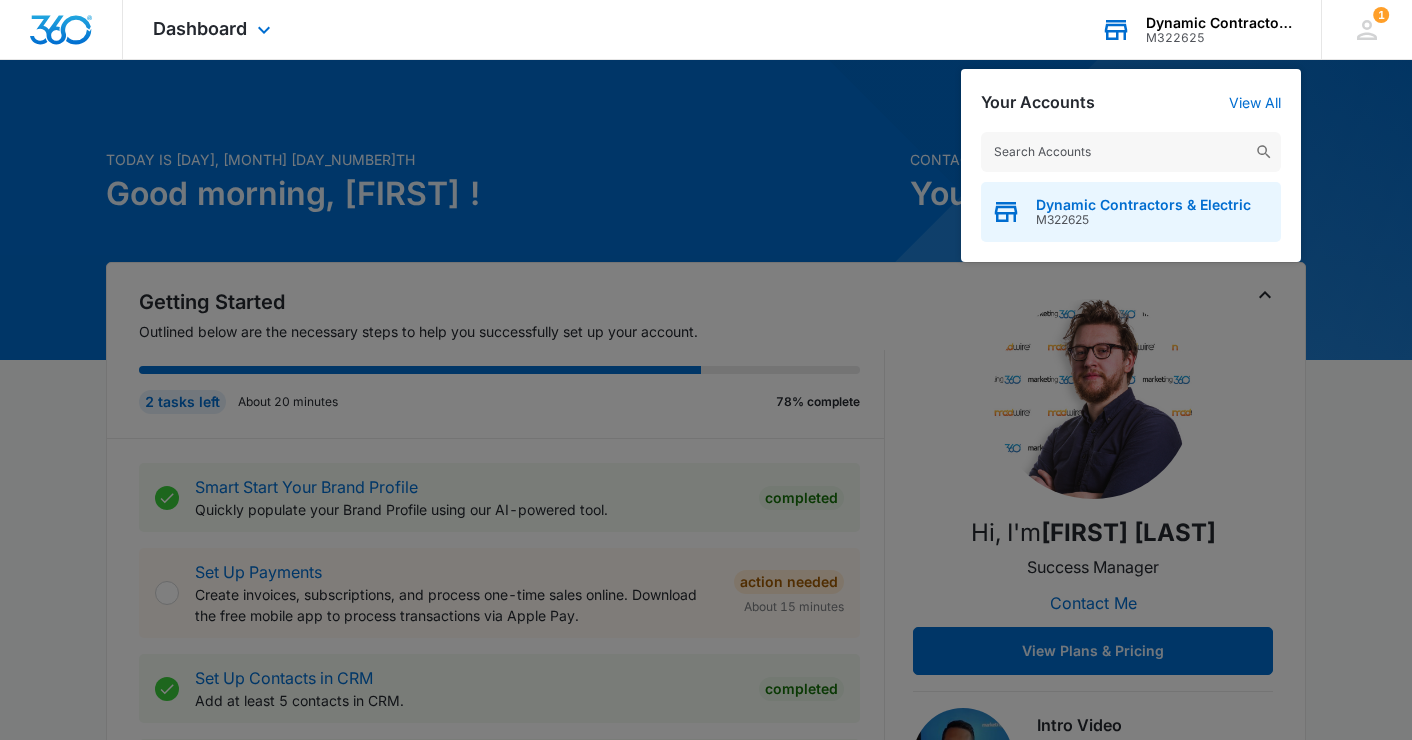 click on "Dynamic Contractors & Electric [ACCOUNT_NUMBER]" at bounding box center [1131, 212] 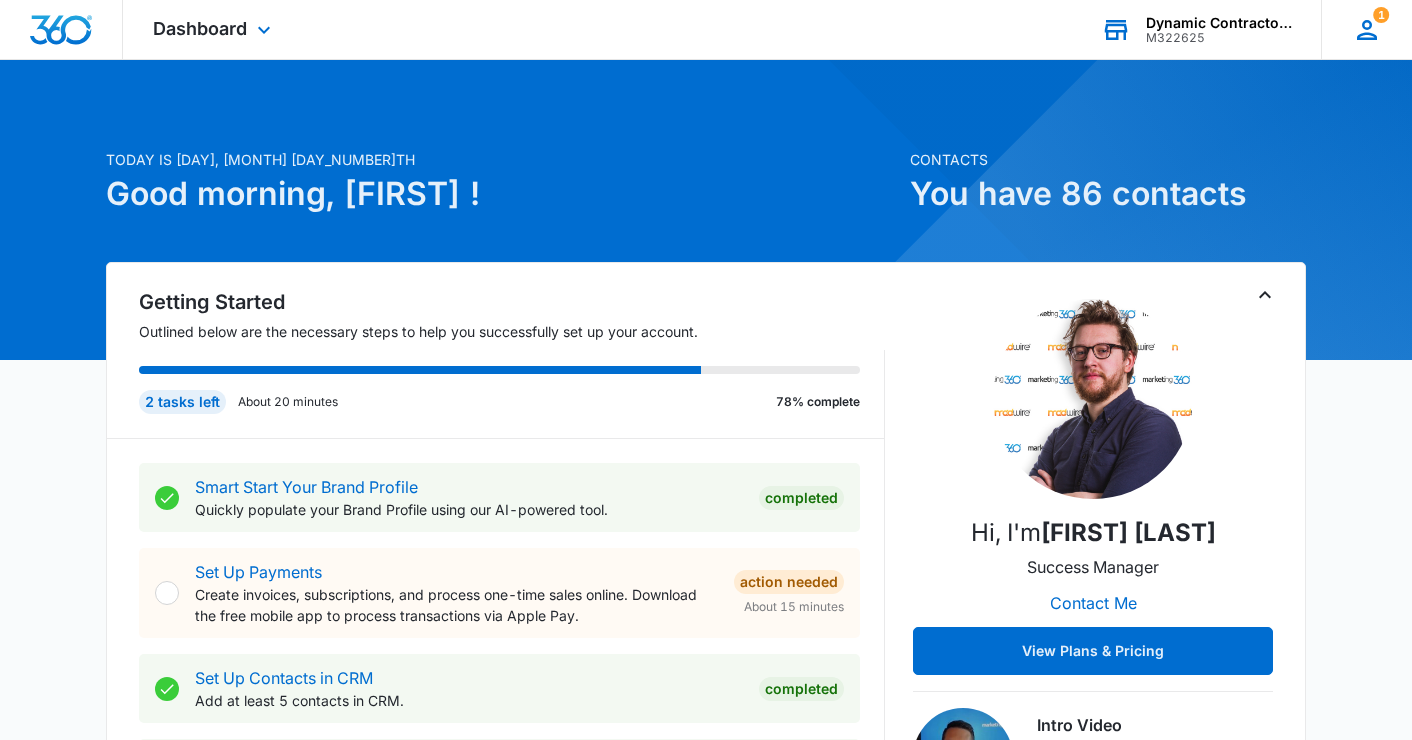 click 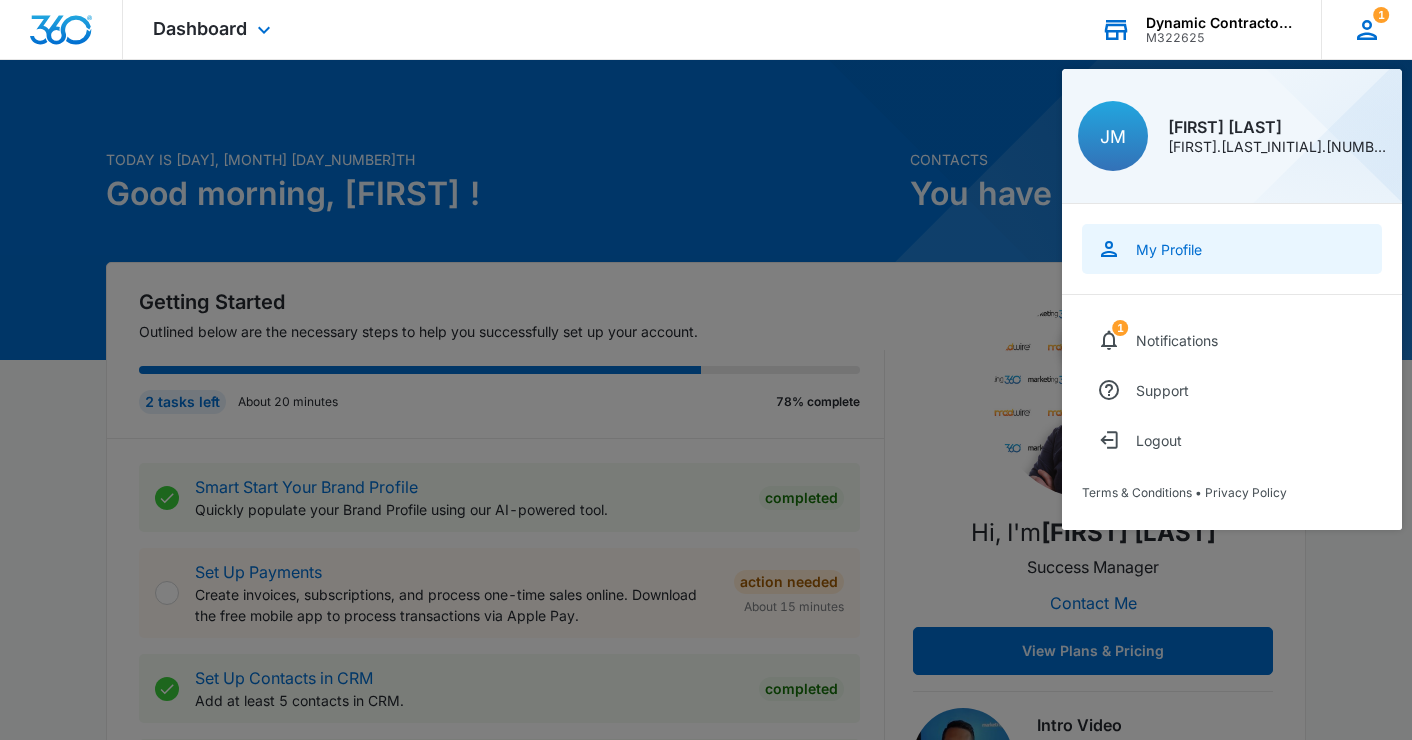 click on "My Profile" at bounding box center (1169, 249) 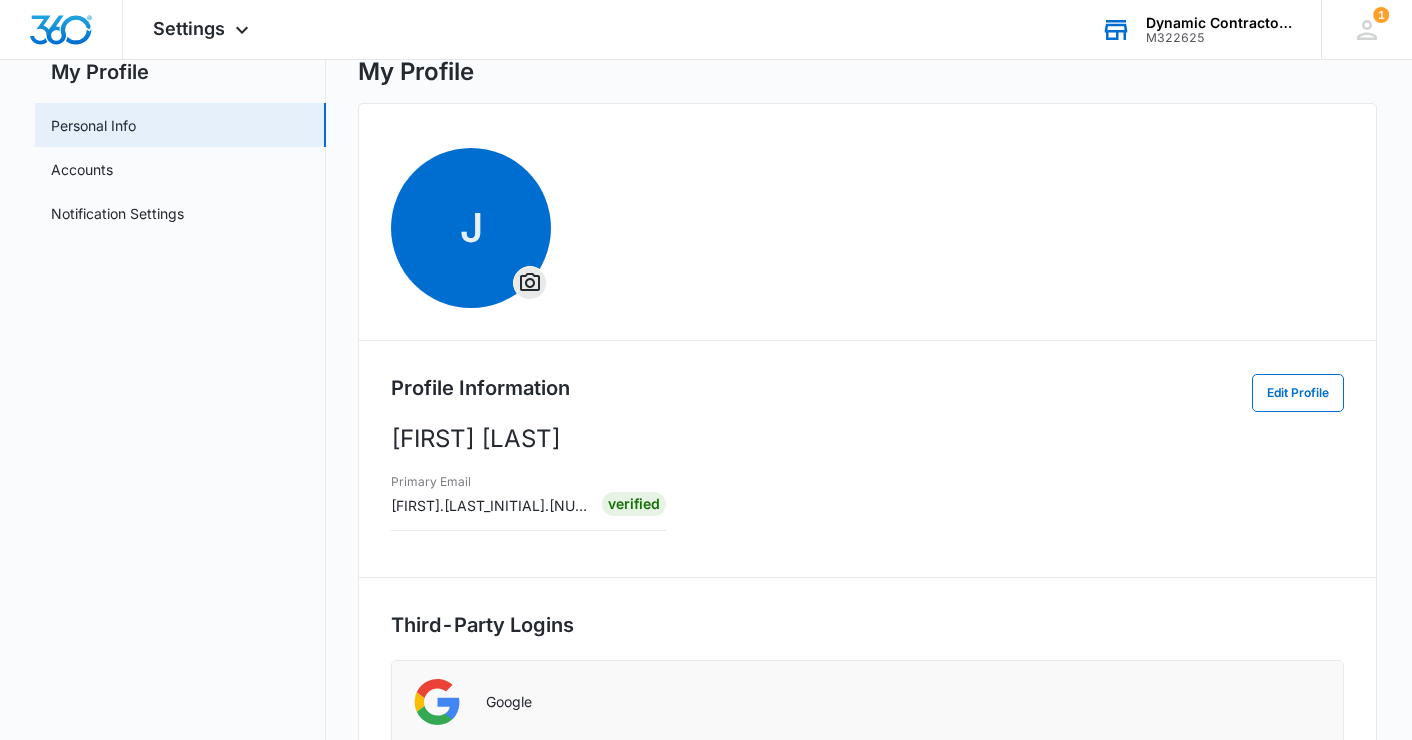 scroll, scrollTop: 0, scrollLeft: 0, axis: both 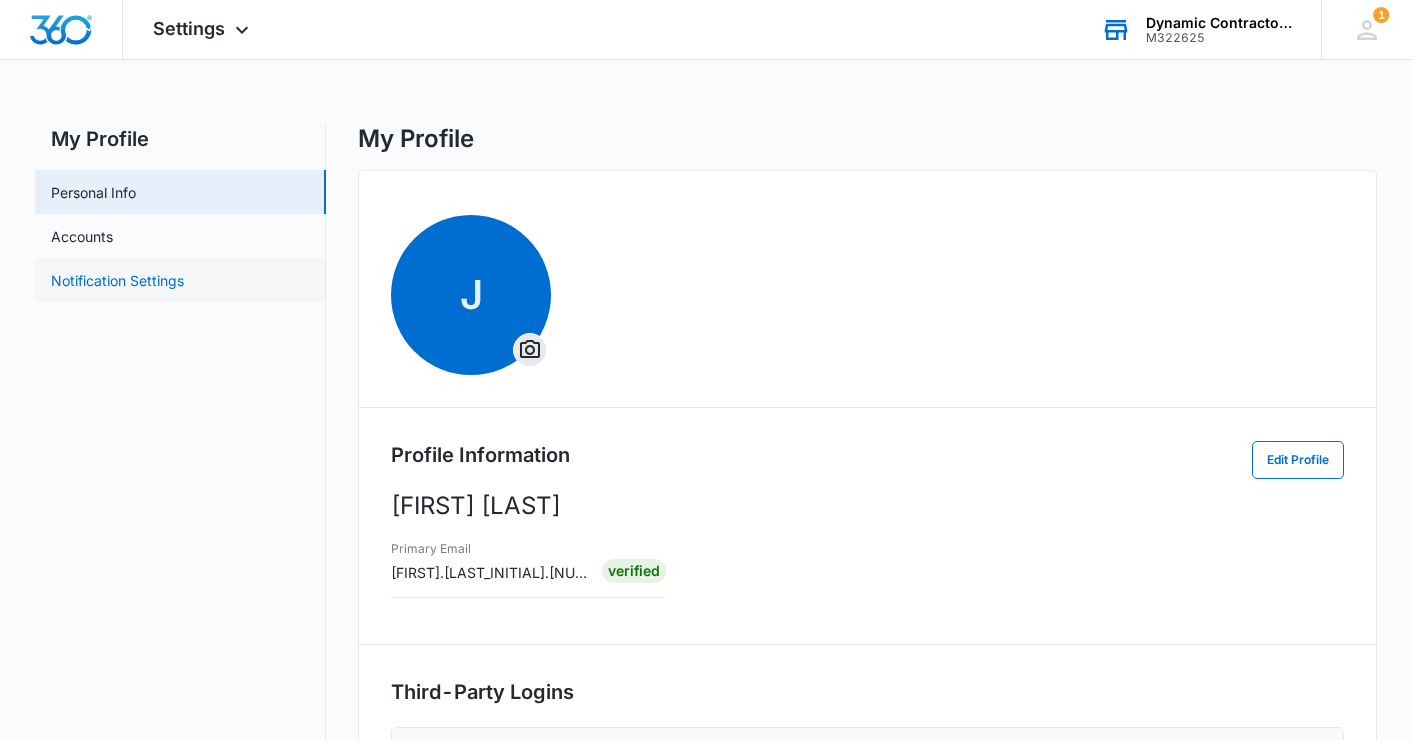 click on "Notification Settings" at bounding box center (117, 280) 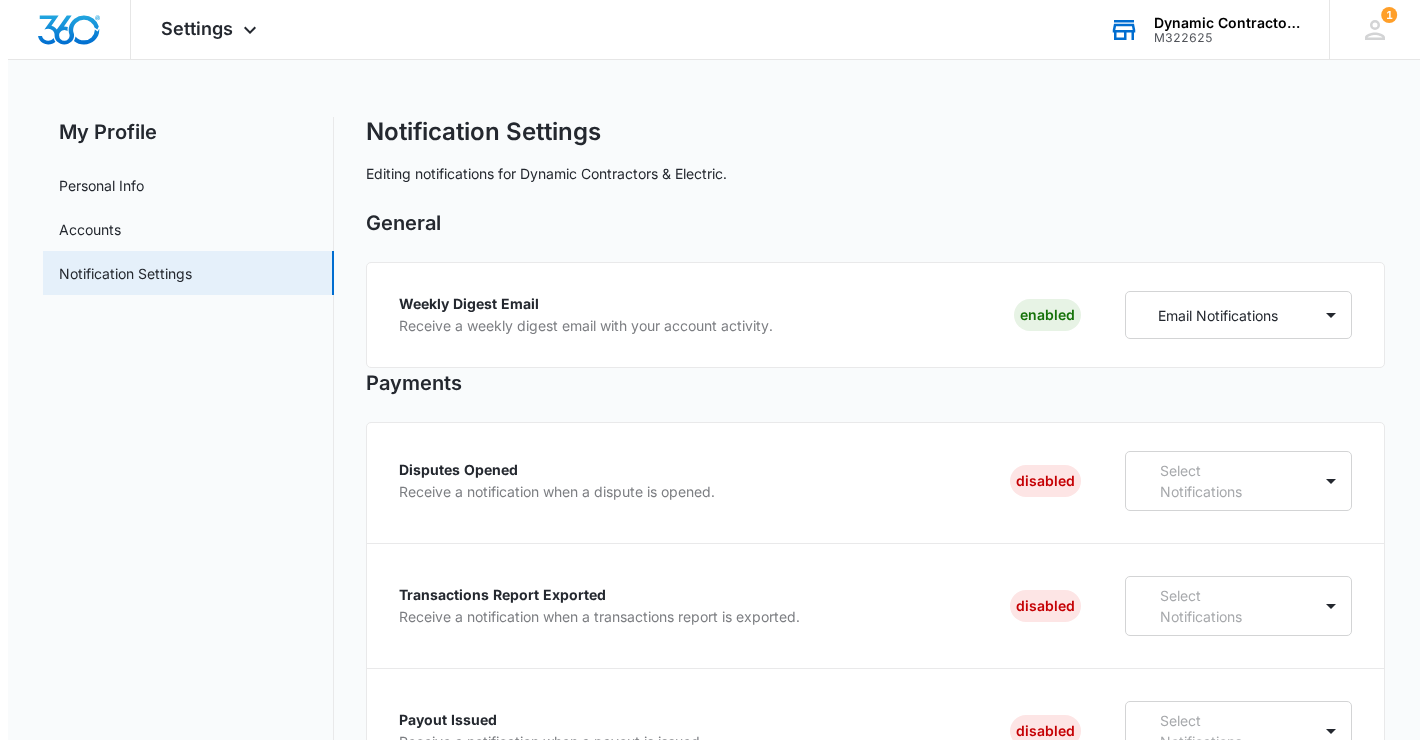 scroll, scrollTop: 0, scrollLeft: 0, axis: both 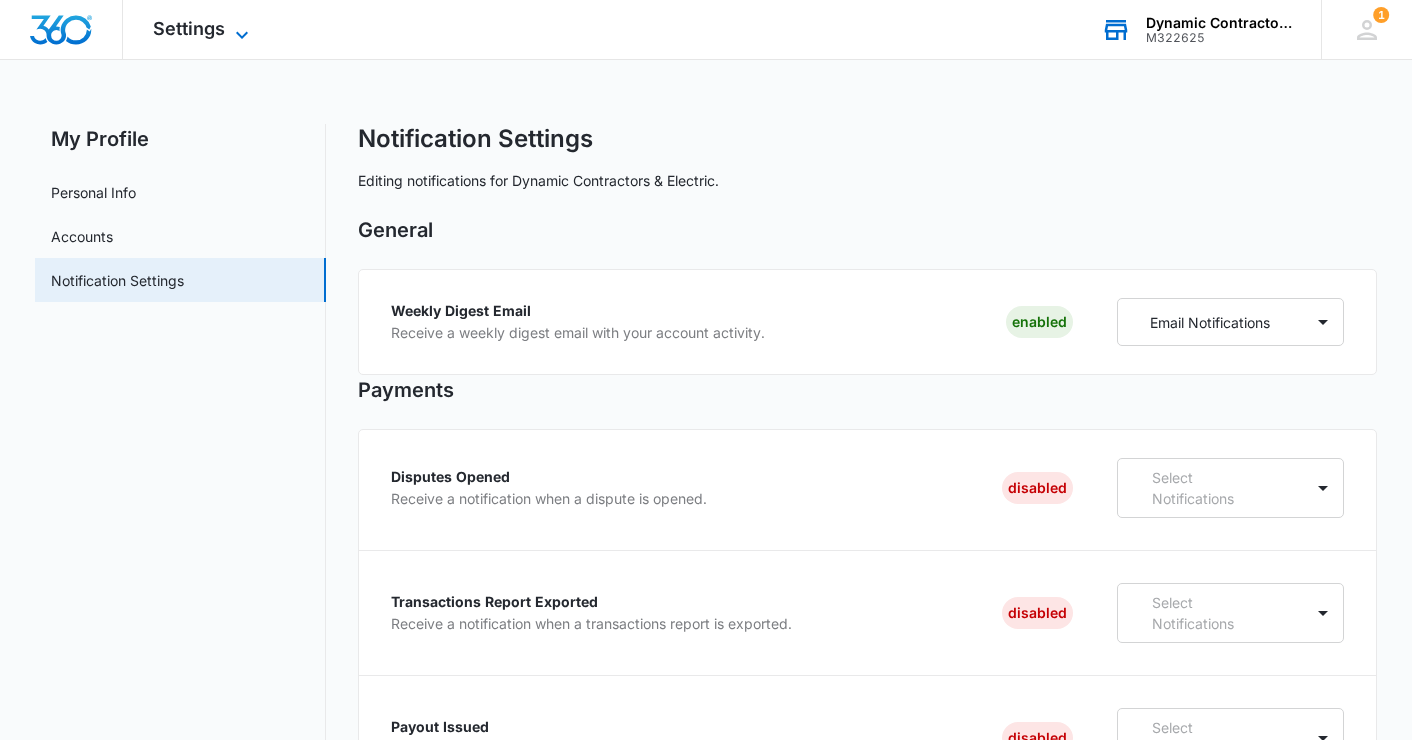 click on "Settings" at bounding box center (189, 28) 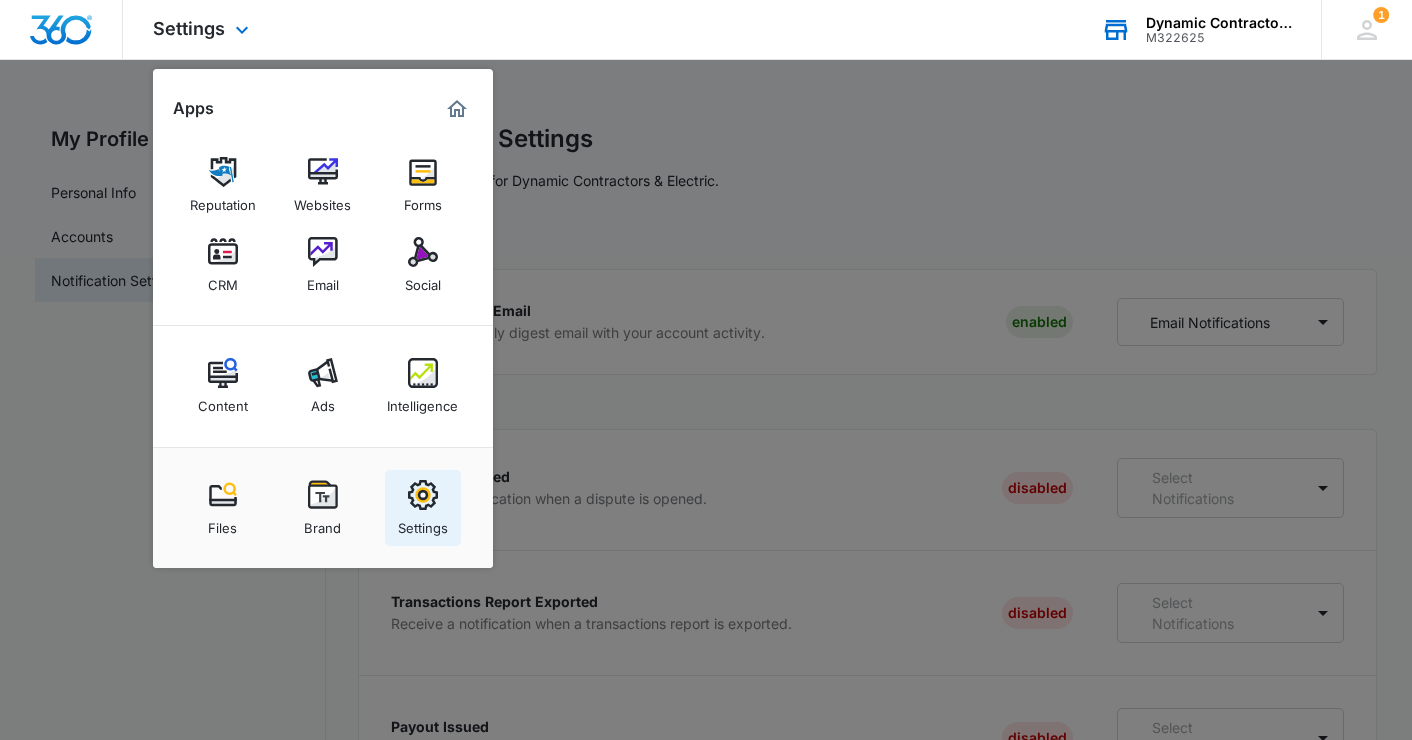 click on "Settings" at bounding box center (423, 523) 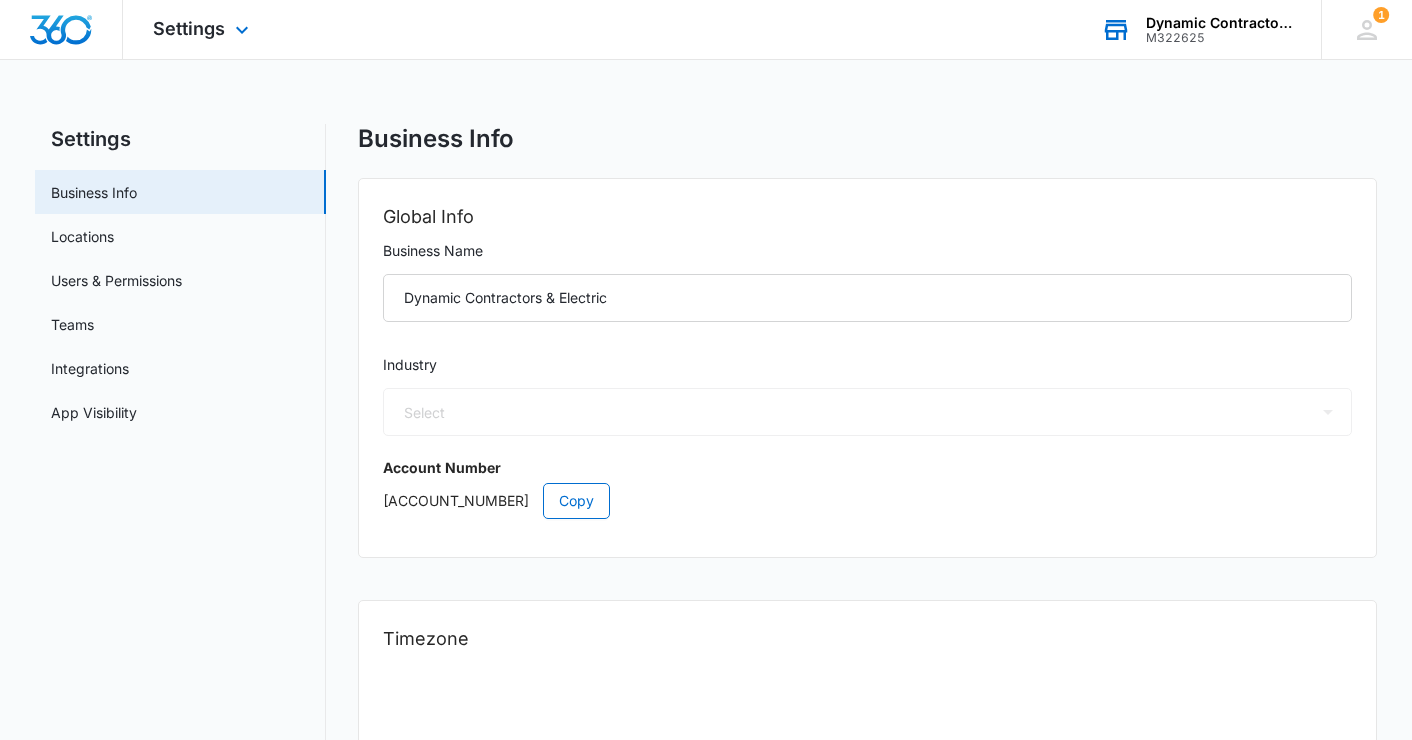 select on "4" 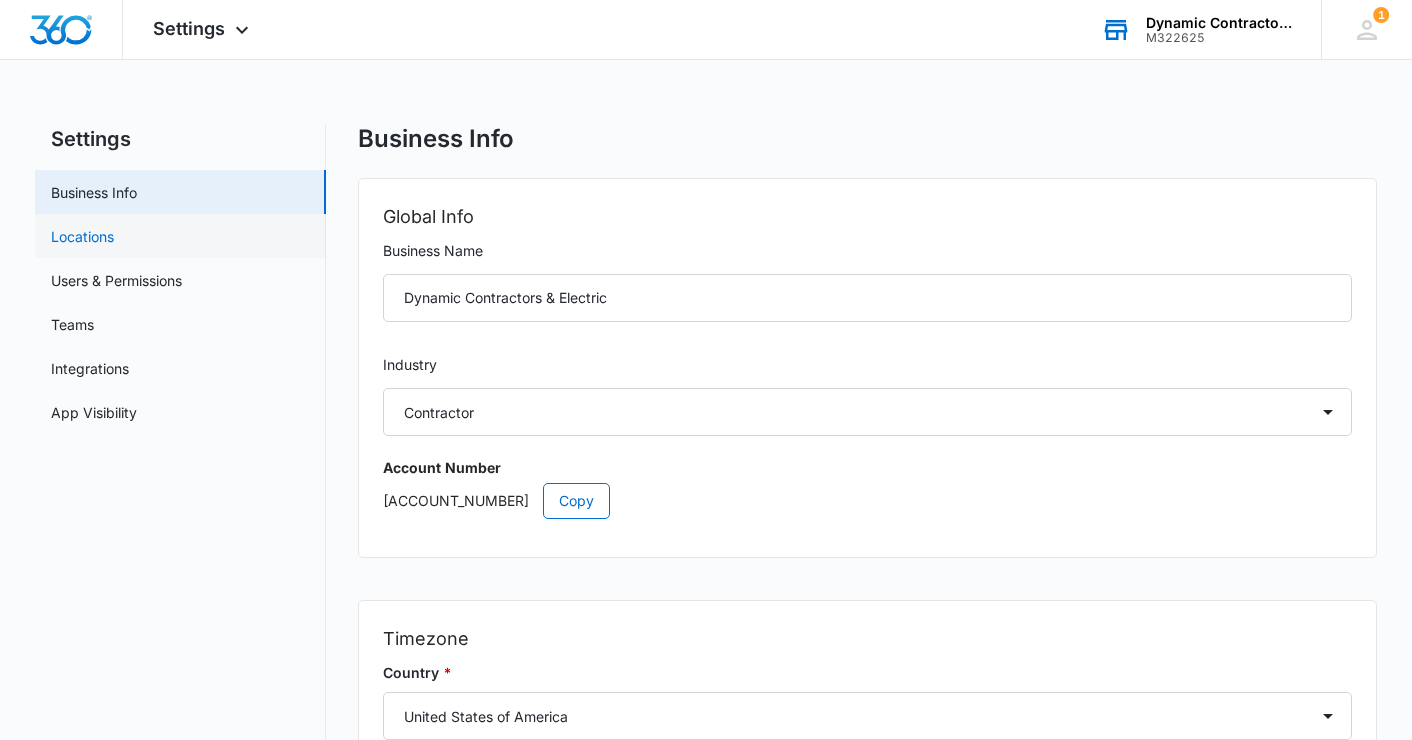 click on "Locations" at bounding box center (82, 236) 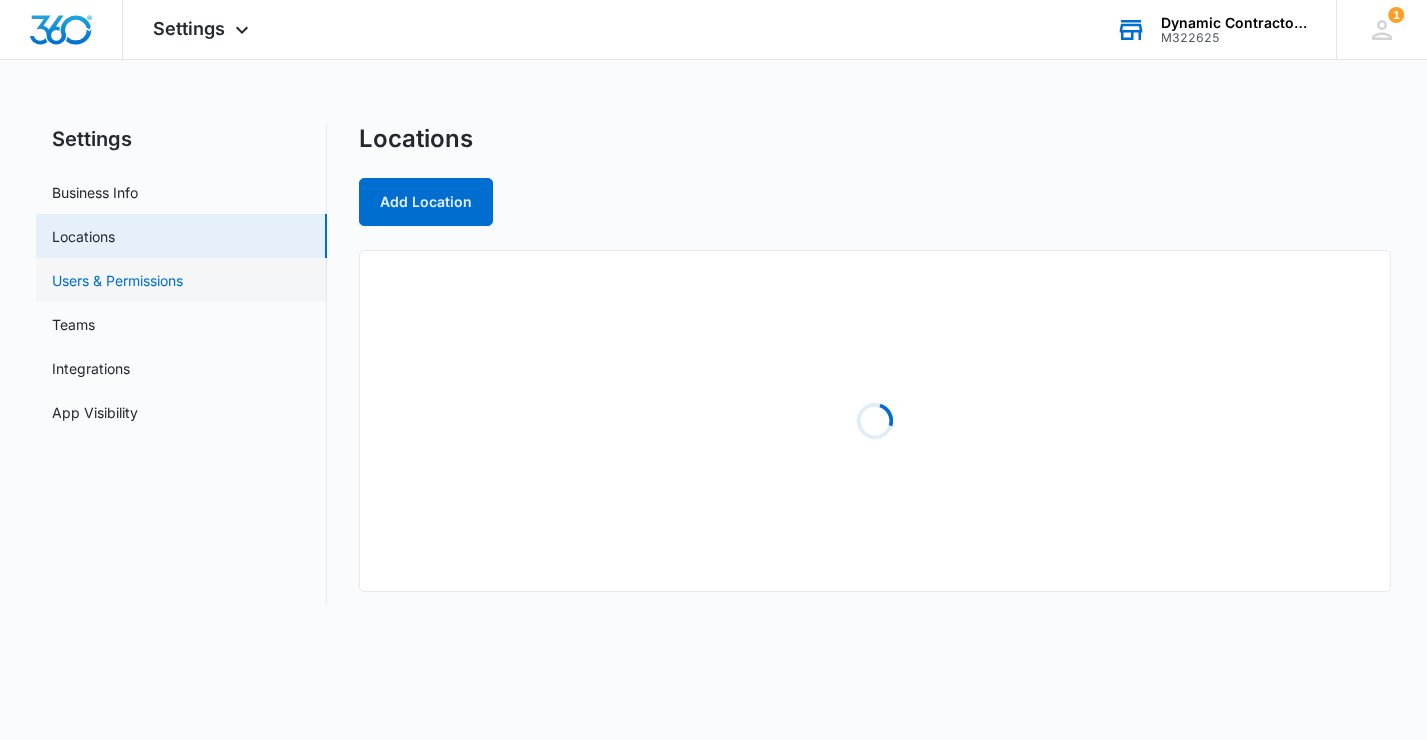 click on "Users & Permissions" at bounding box center [117, 280] 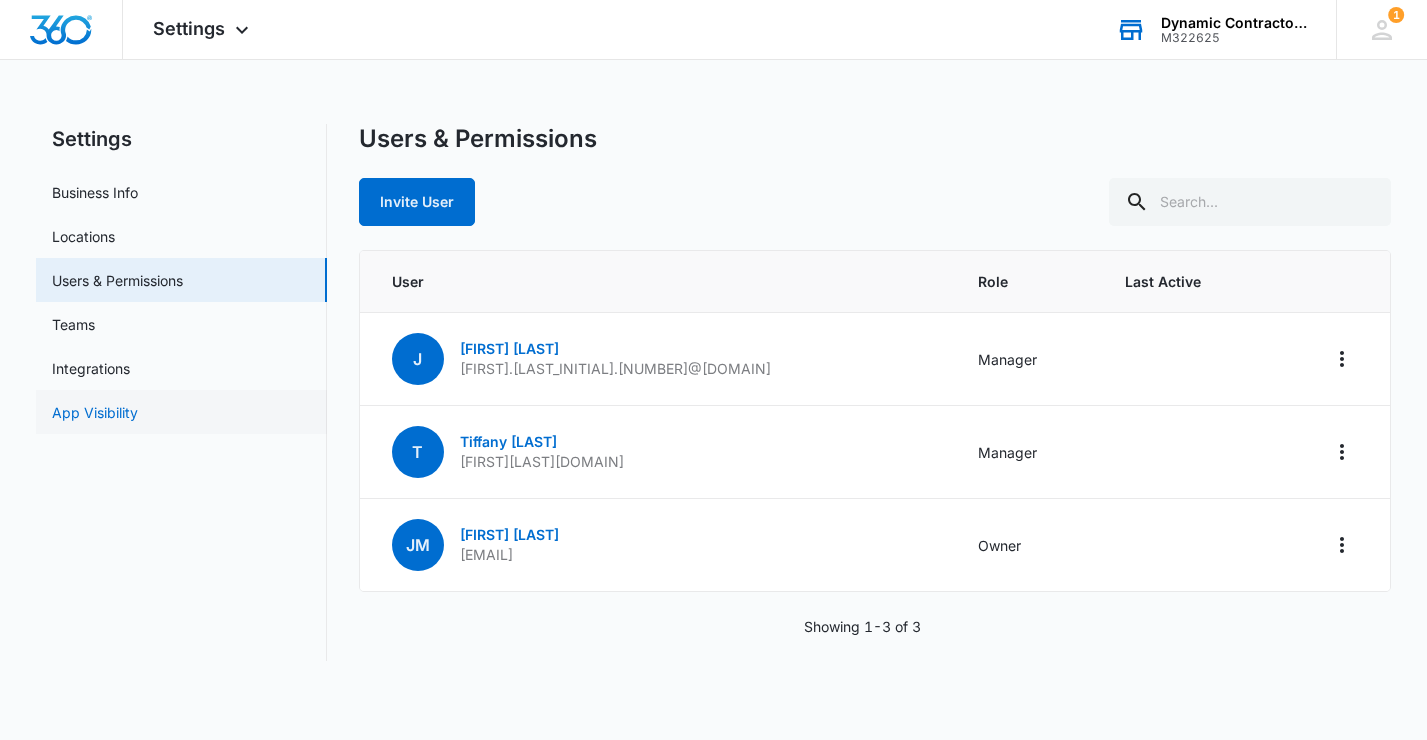 click on "App Visibility" at bounding box center [95, 412] 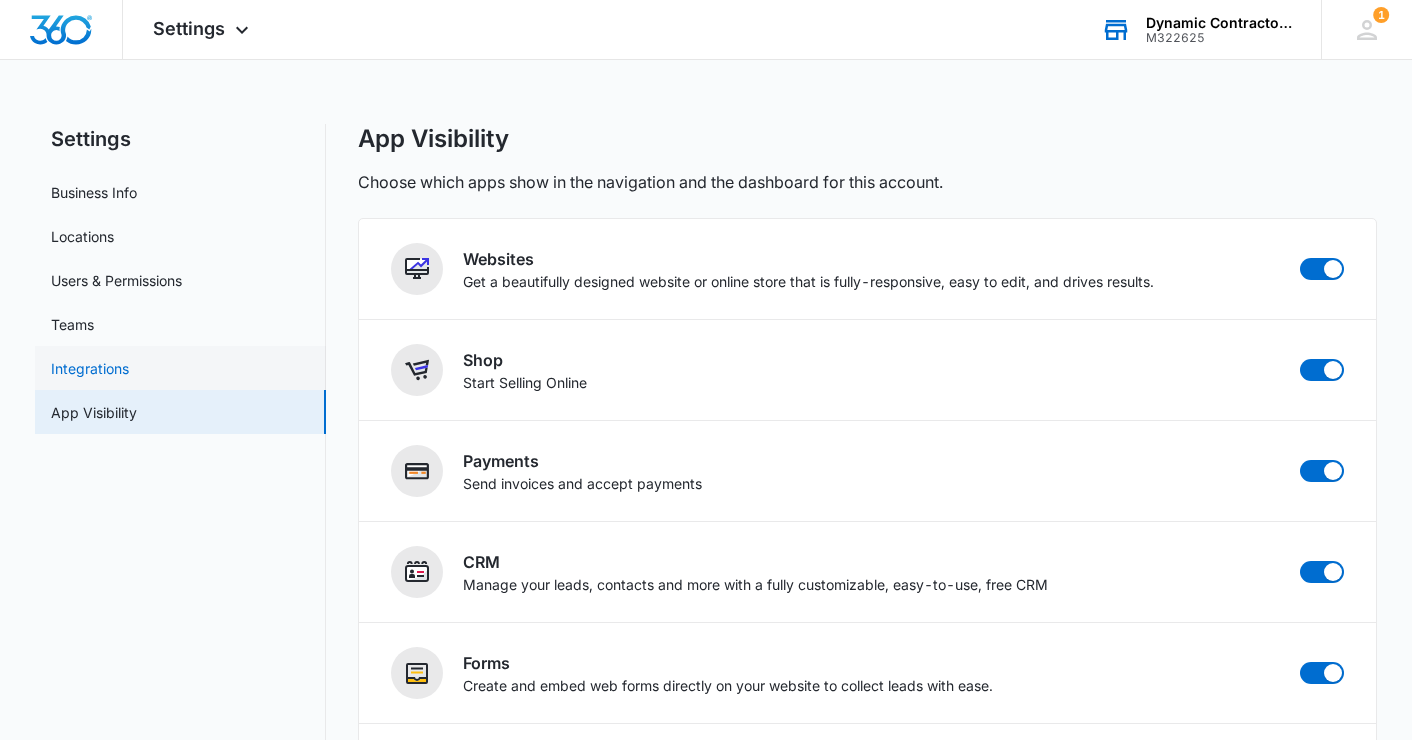 click on "Integrations" at bounding box center [90, 368] 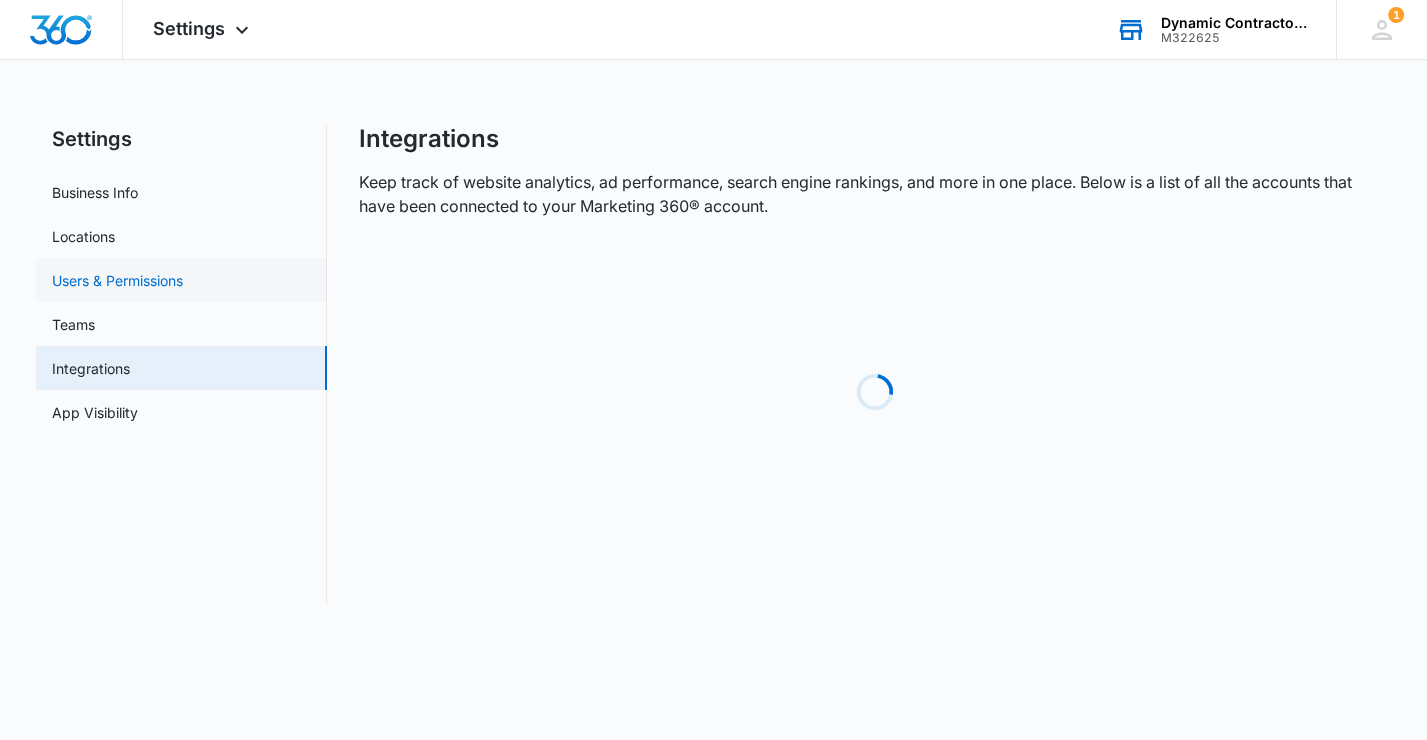 click on "Users & Permissions" at bounding box center [117, 280] 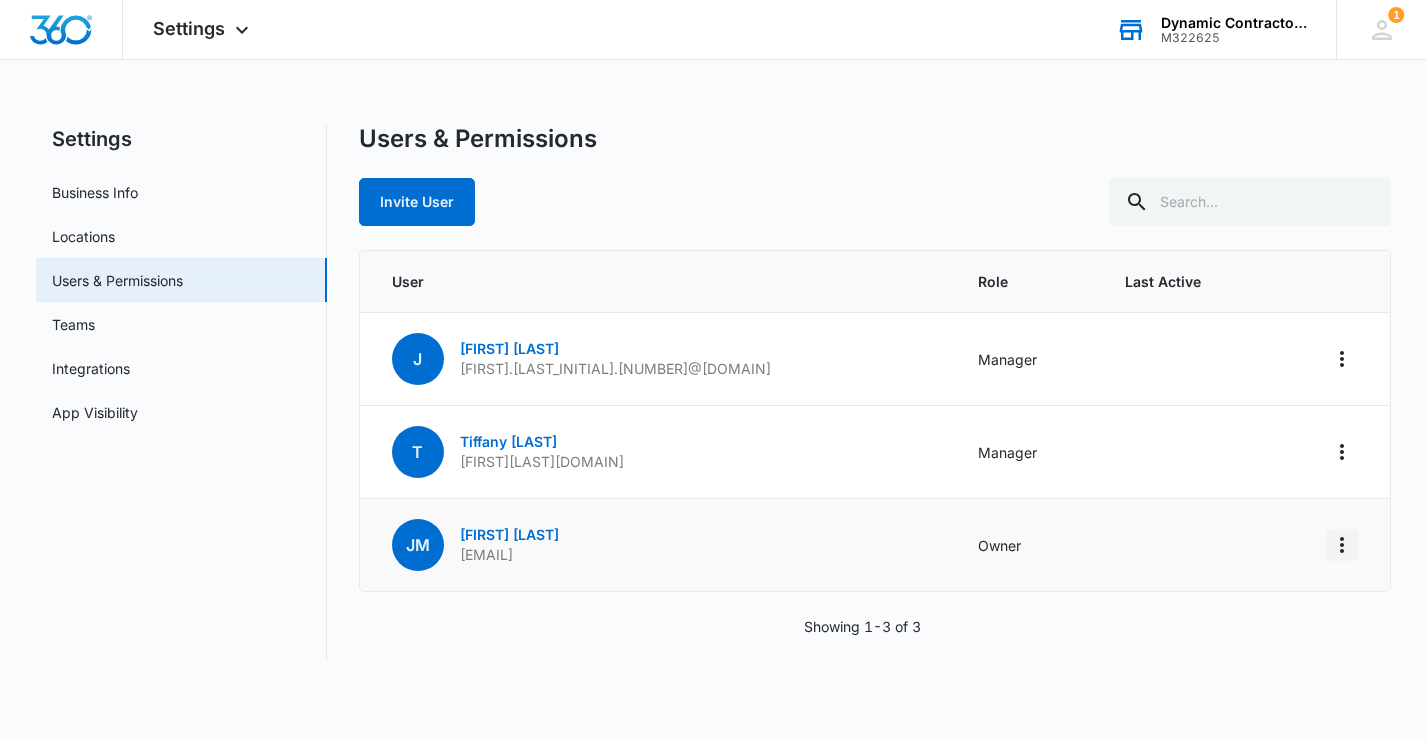 click 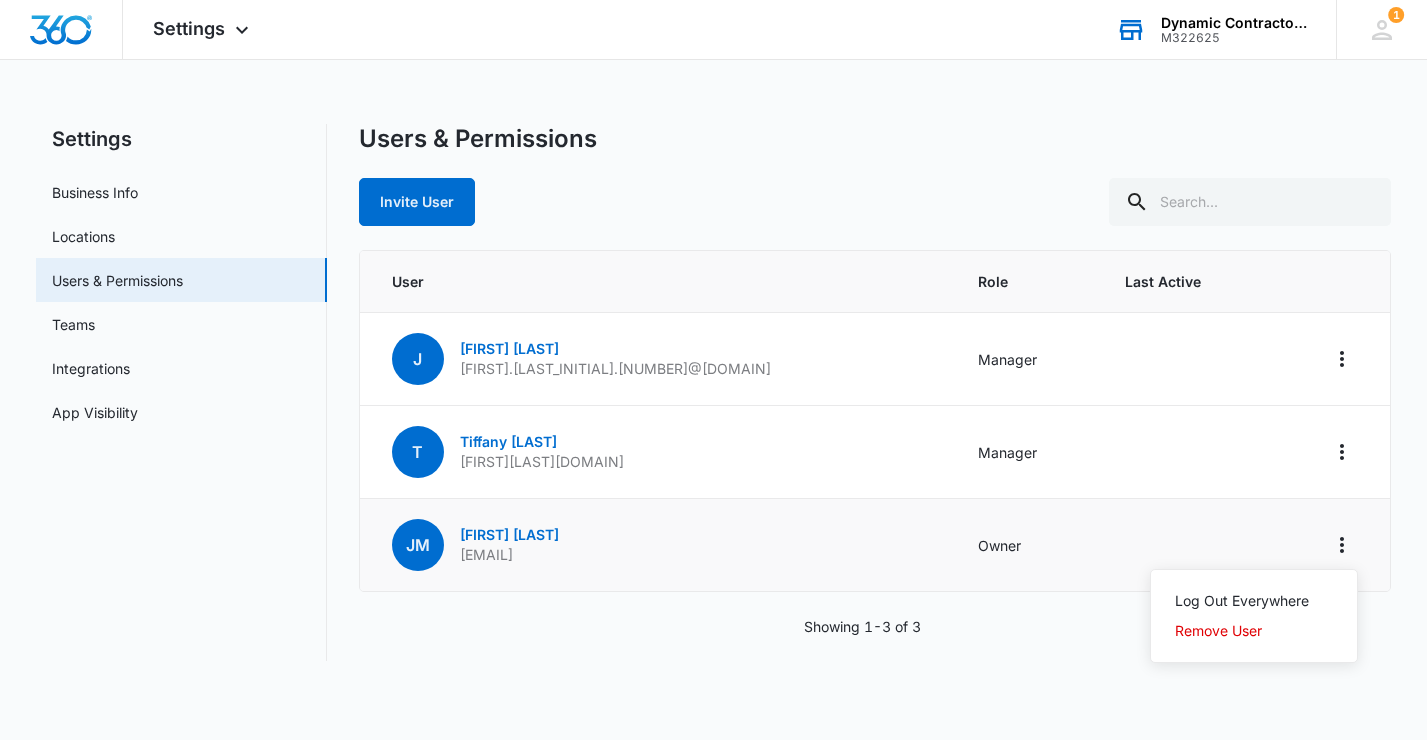 click at bounding box center (1185, 545) 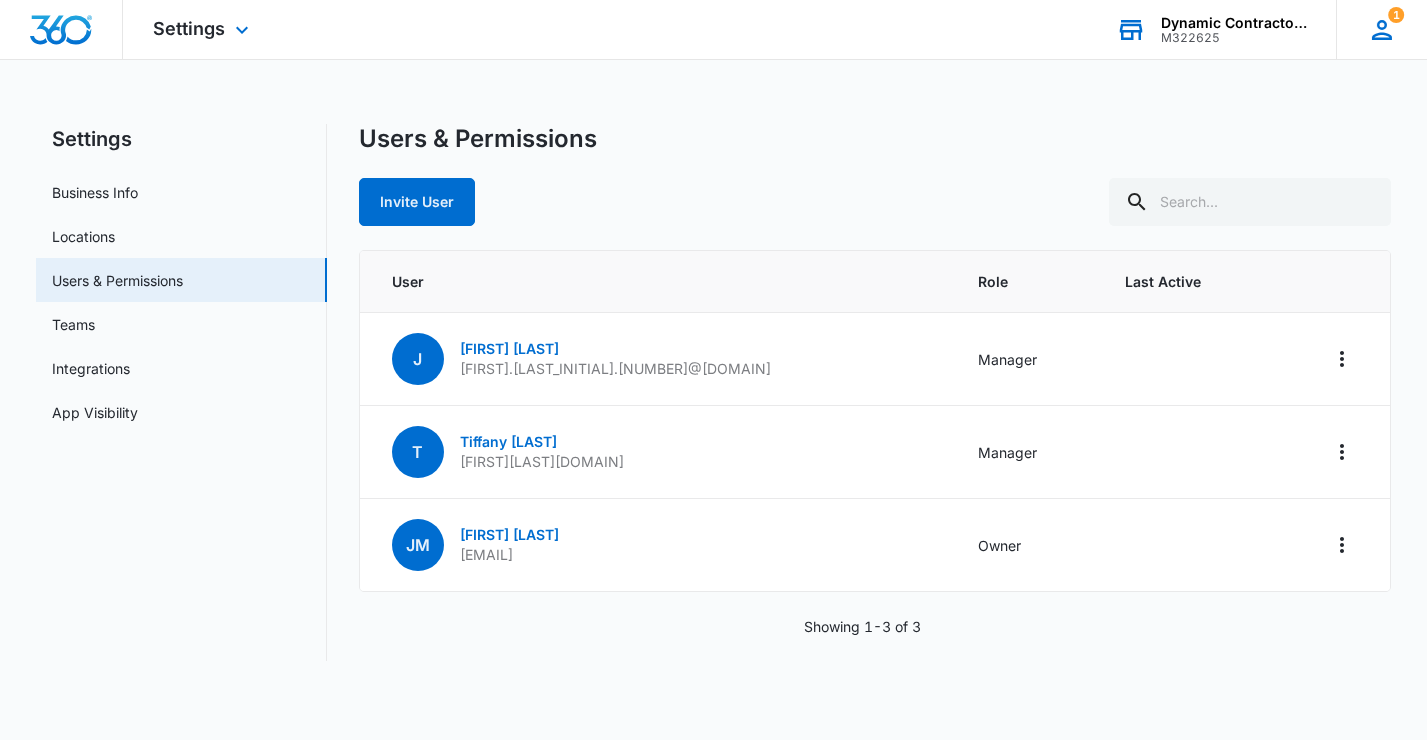 click 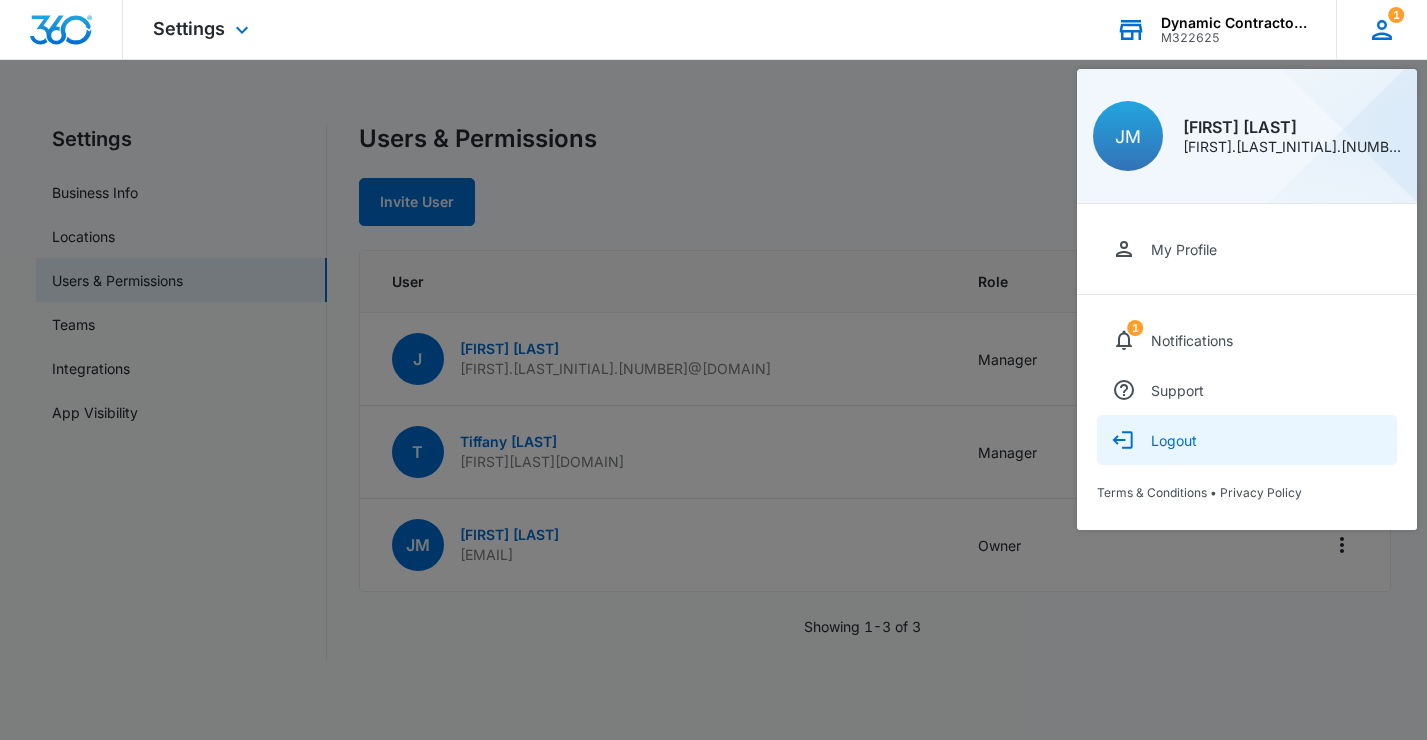 click on "Logout" at bounding box center (1174, 440) 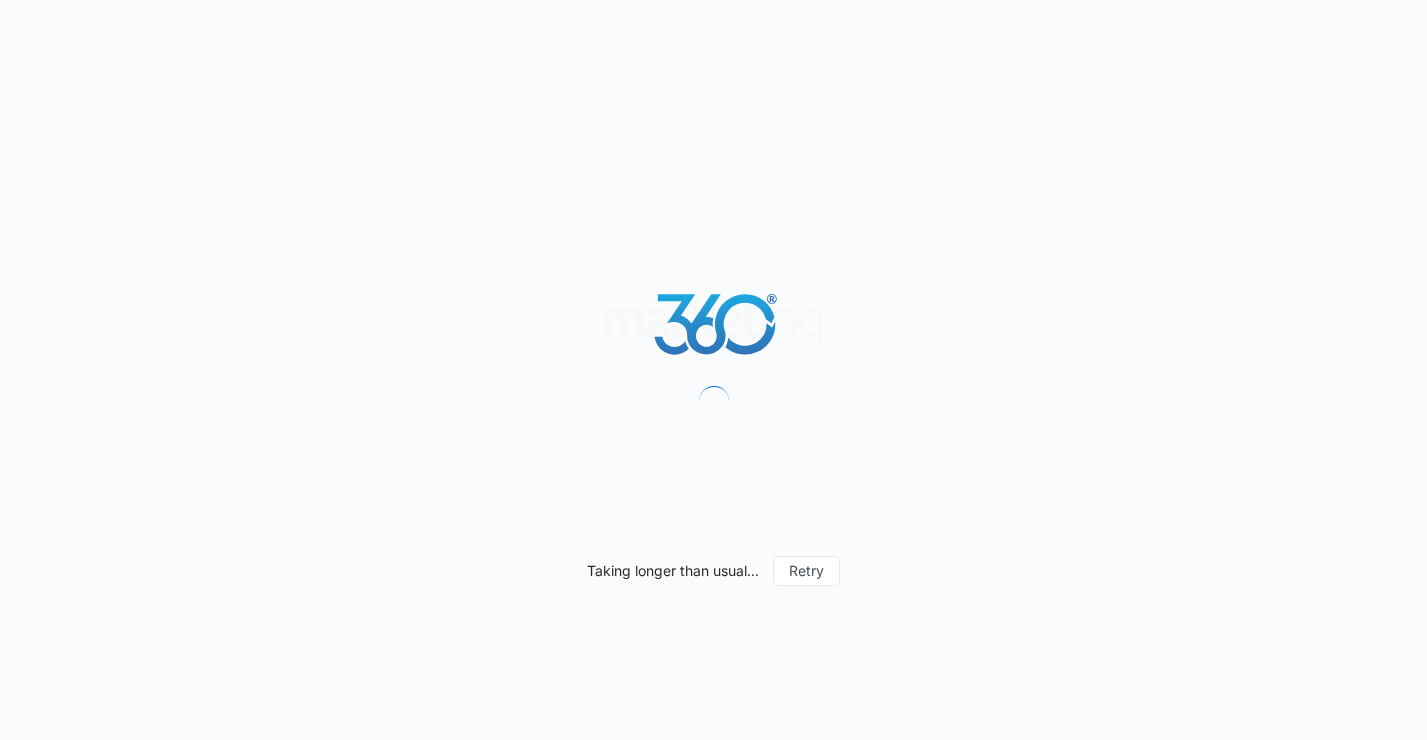scroll, scrollTop: 0, scrollLeft: 0, axis: both 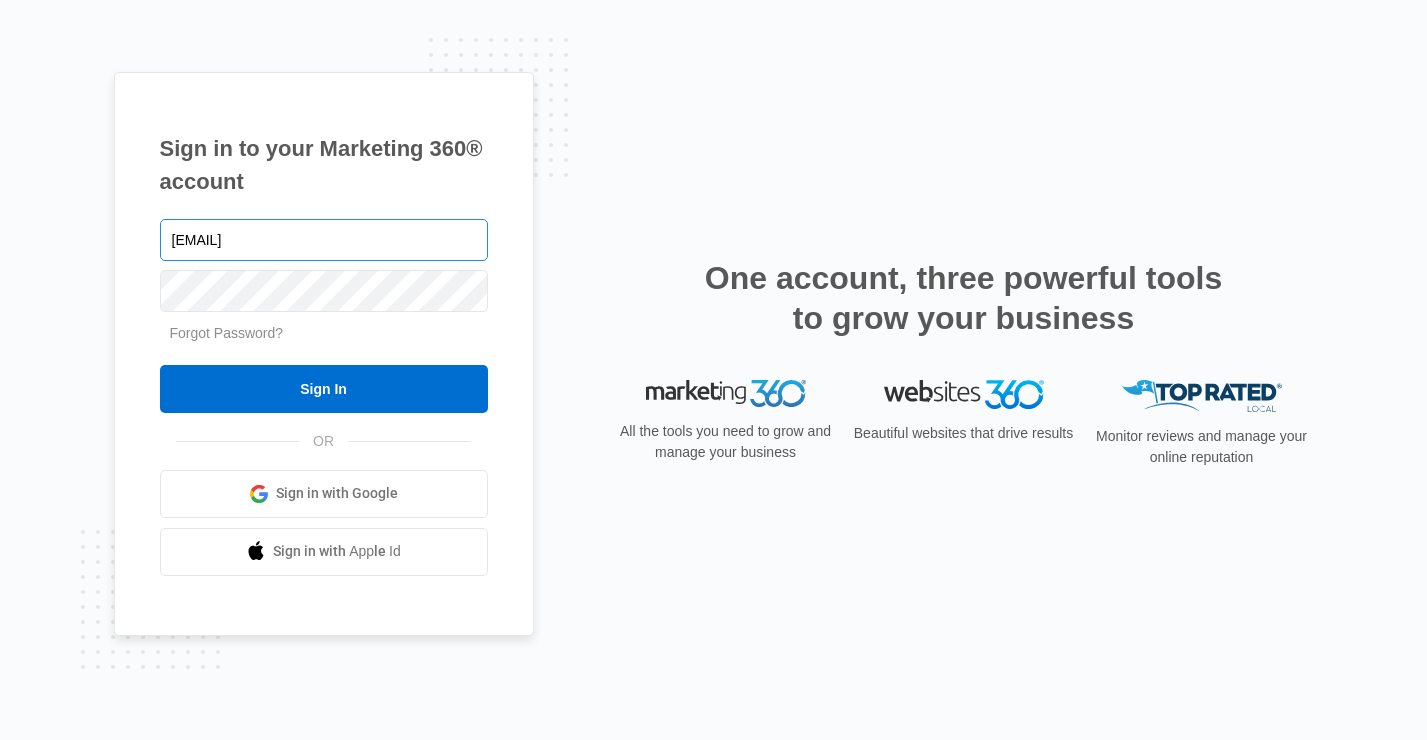 type on "[EMAIL]" 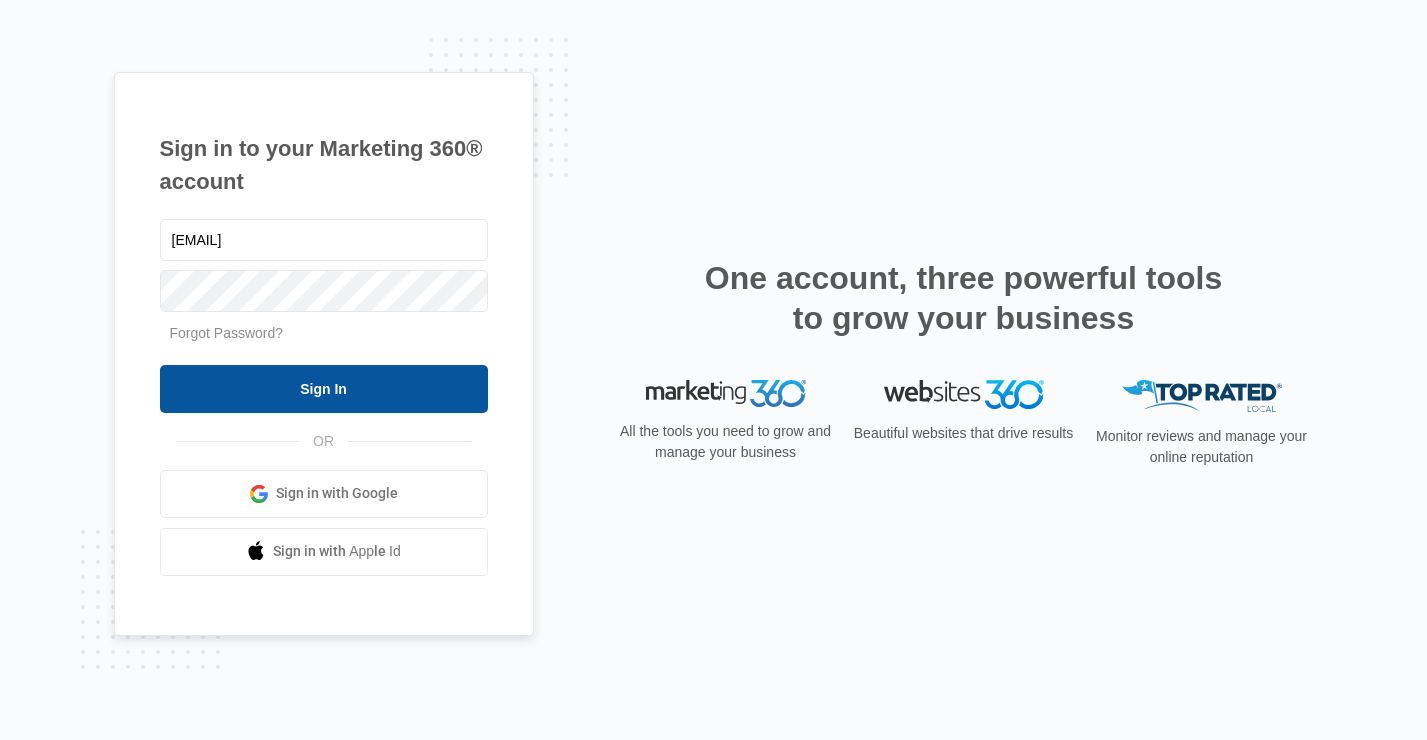 click on "Sign In" at bounding box center [324, 389] 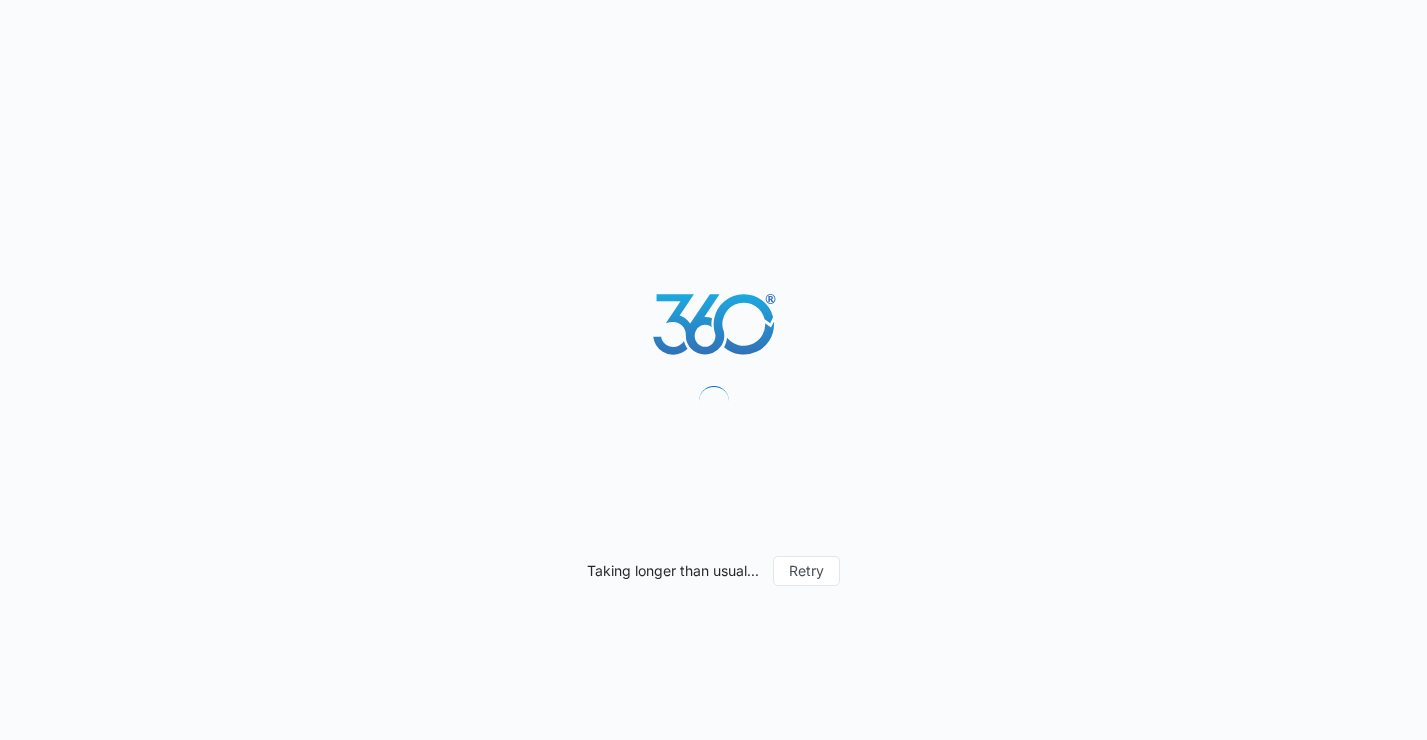 scroll, scrollTop: 0, scrollLeft: 0, axis: both 